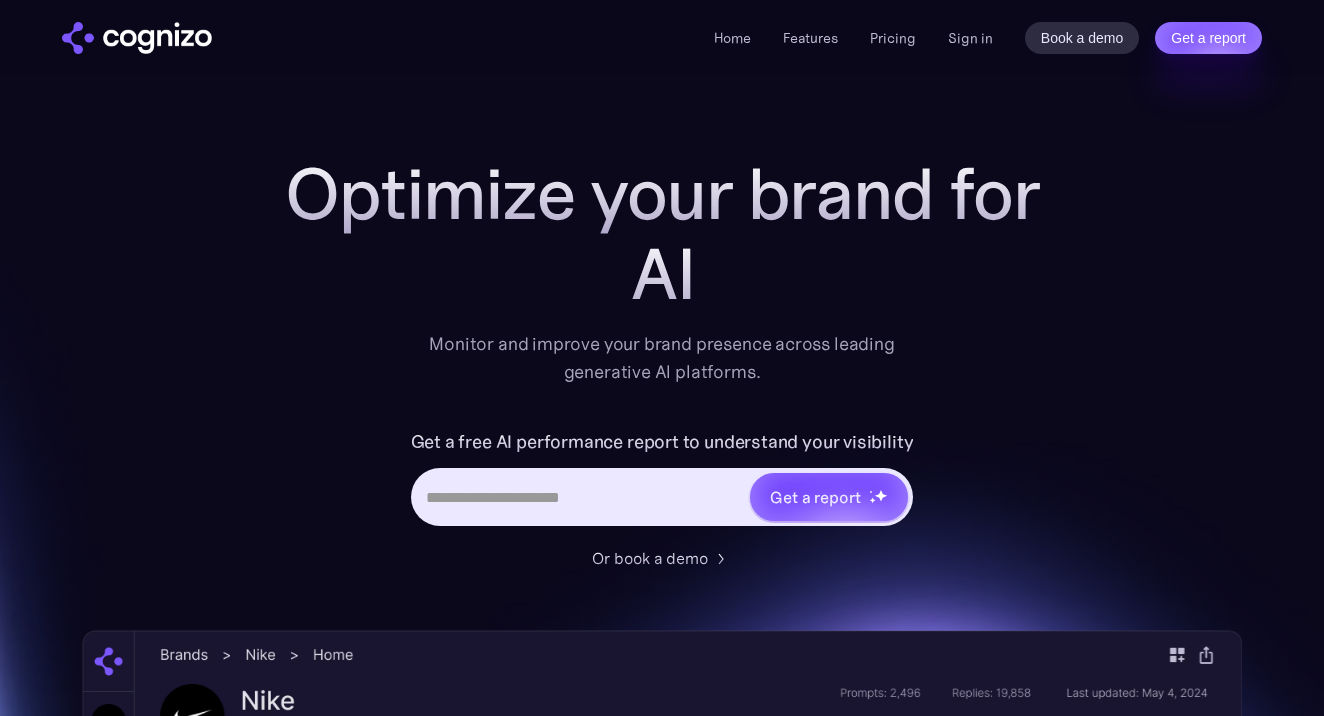 scroll, scrollTop: 0, scrollLeft: 0, axis: both 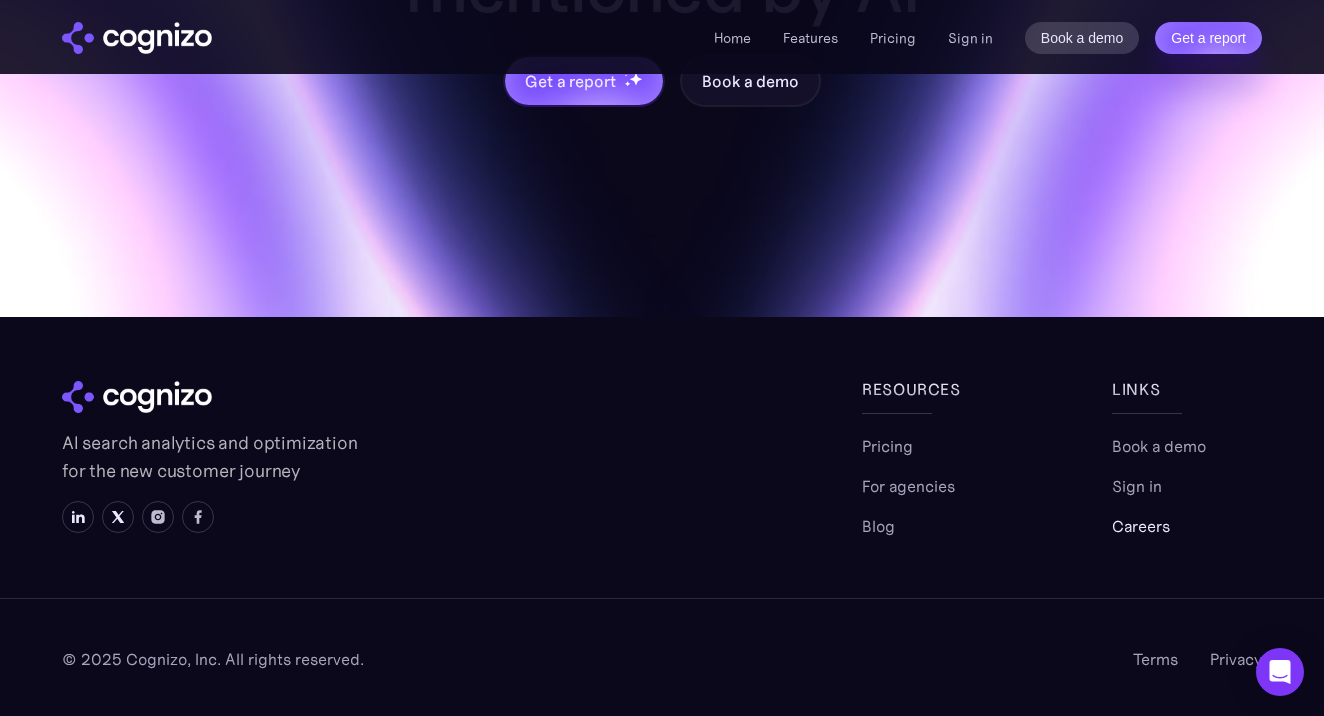 click on "Careers" at bounding box center (1141, 526) 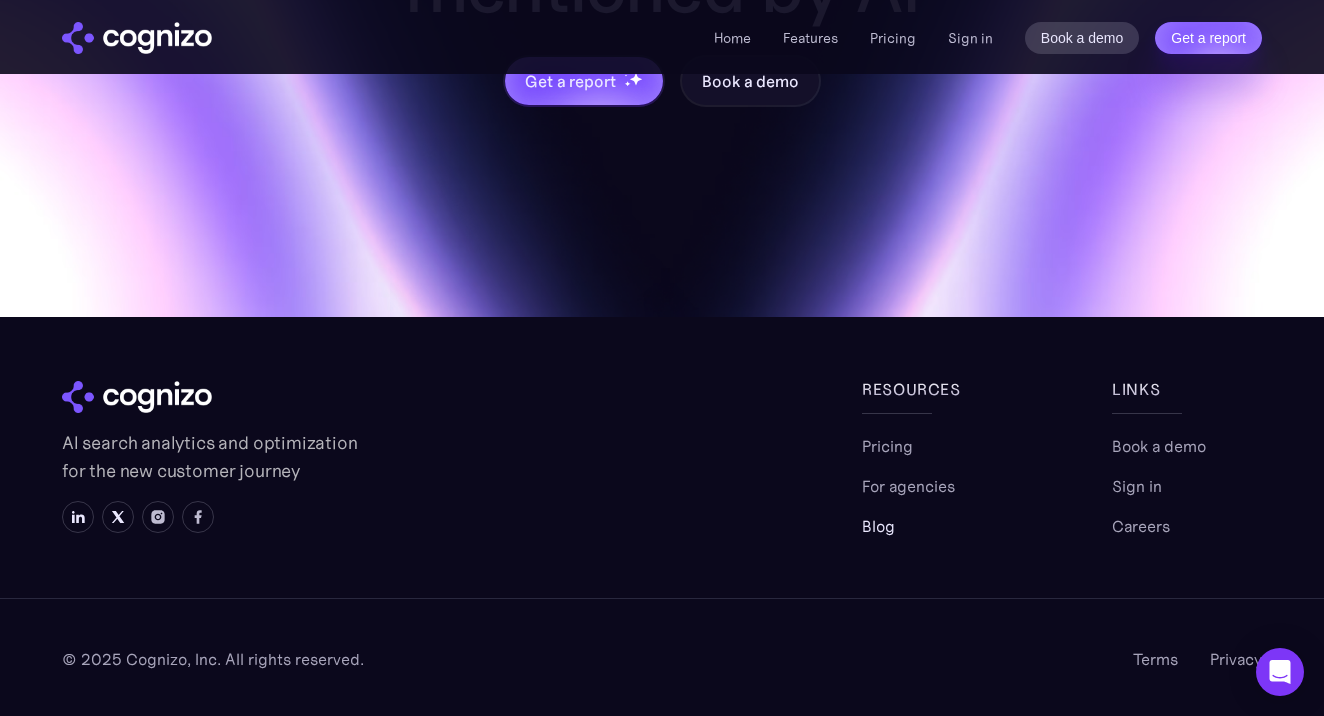 click on "Blog" at bounding box center [878, 526] 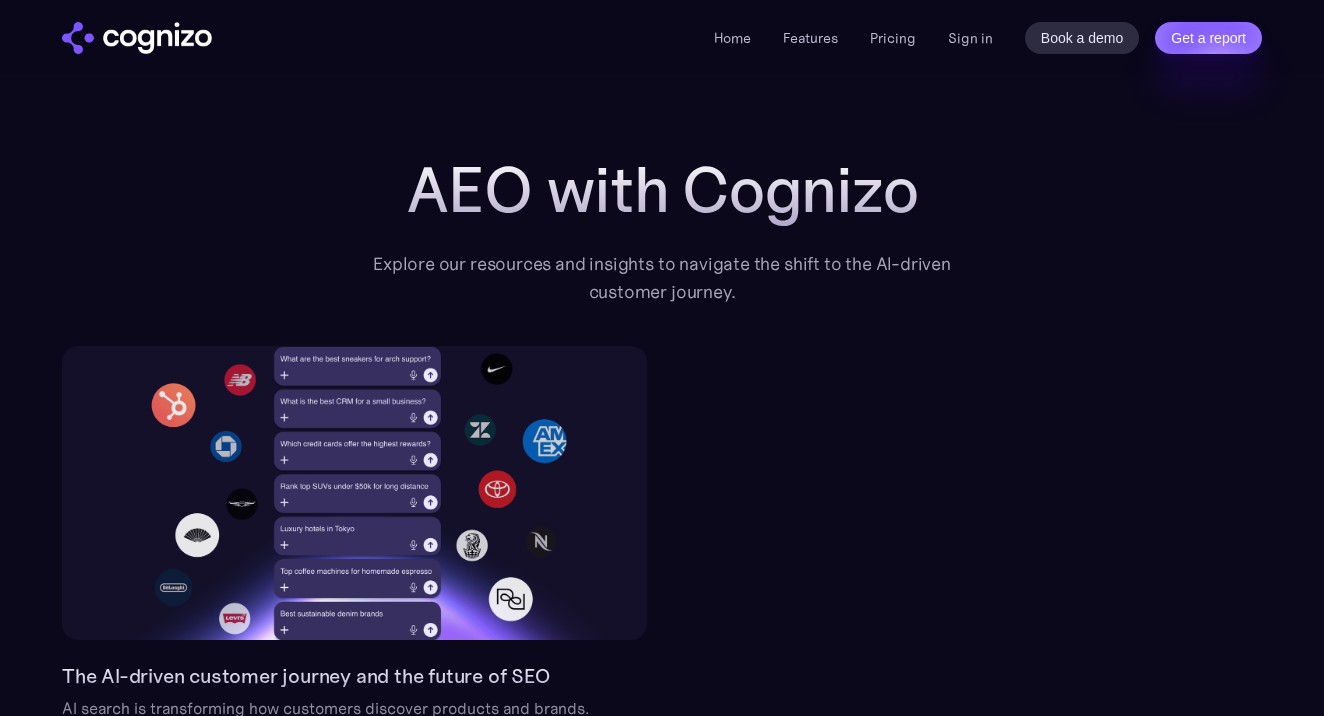 scroll, scrollTop: 0, scrollLeft: 0, axis: both 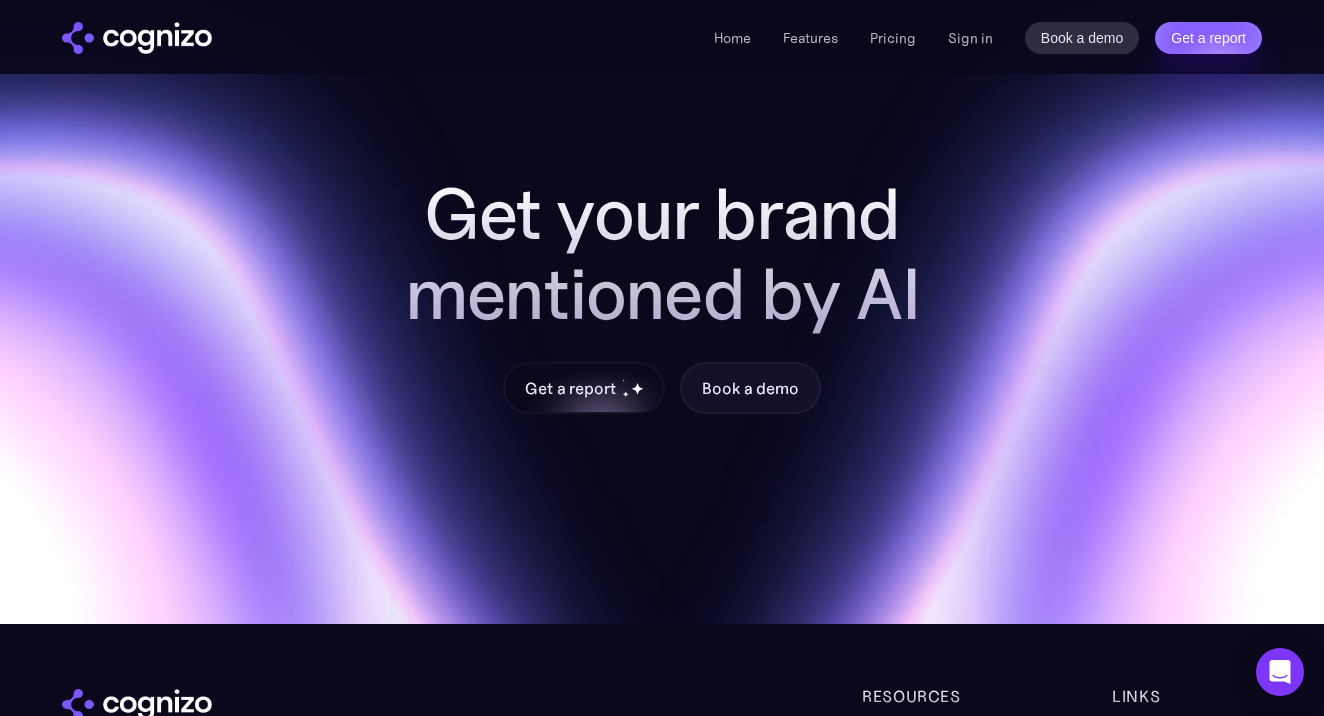 click on "Get a report" at bounding box center [570, 388] 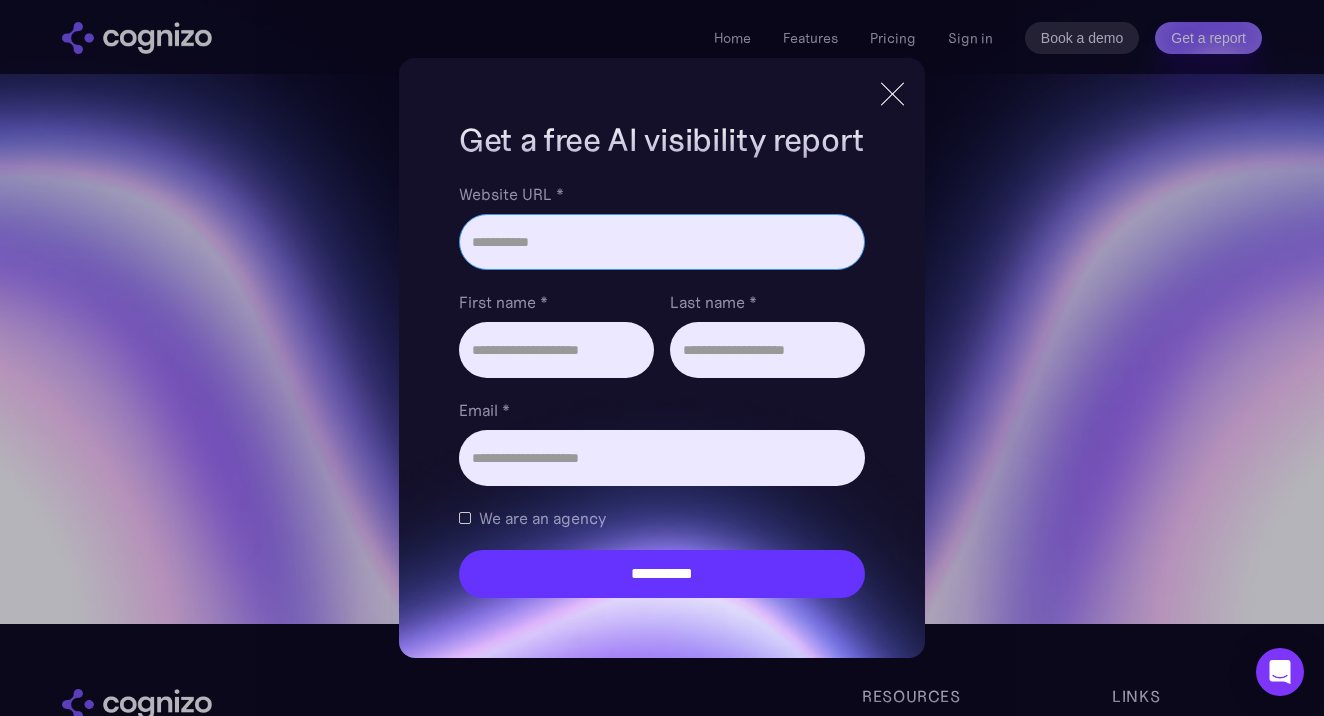 click on "Website URL *" at bounding box center (662, 242) 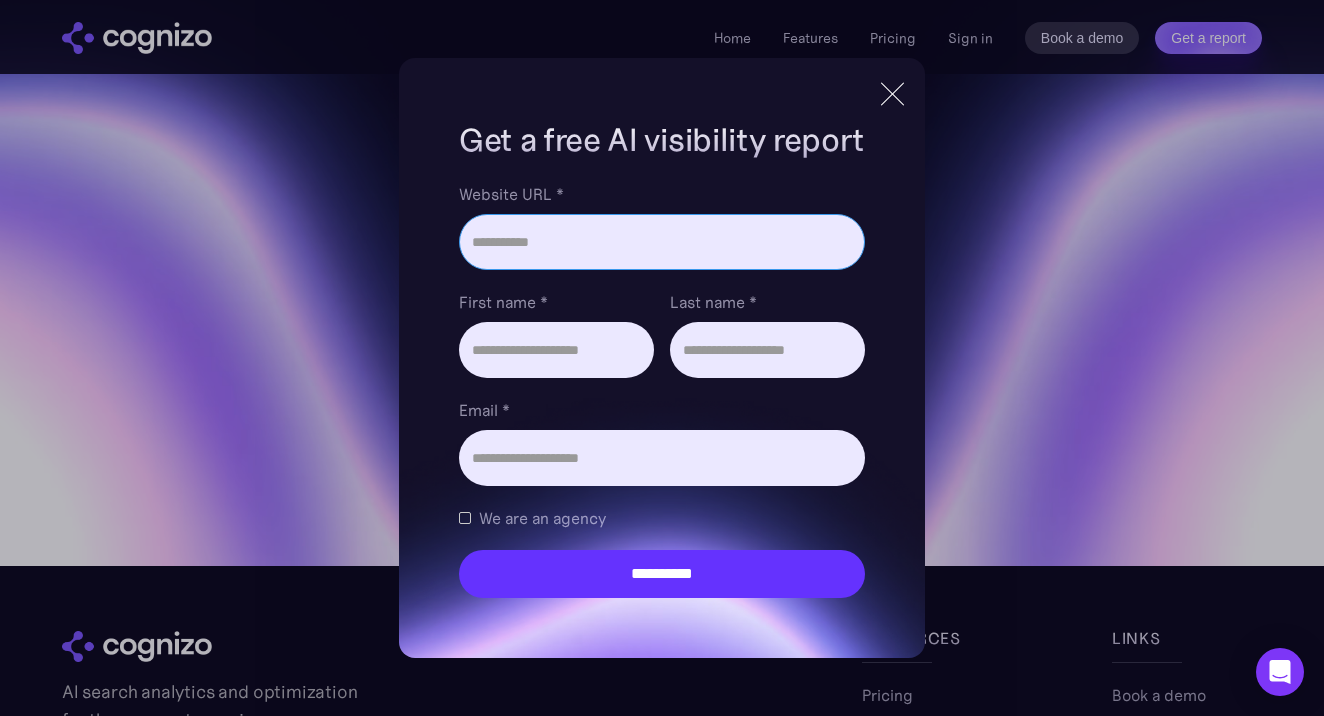scroll, scrollTop: 950, scrollLeft: 0, axis: vertical 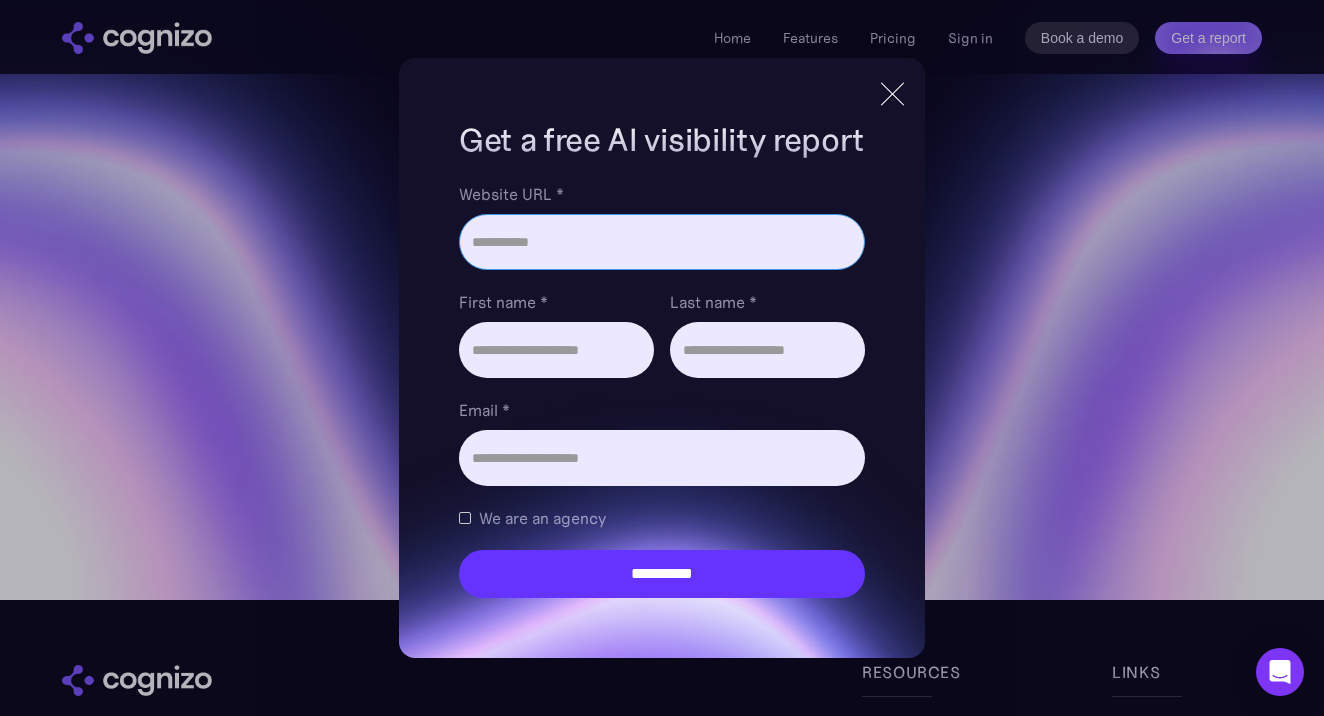 click on "Website URL *" at bounding box center (662, 242) 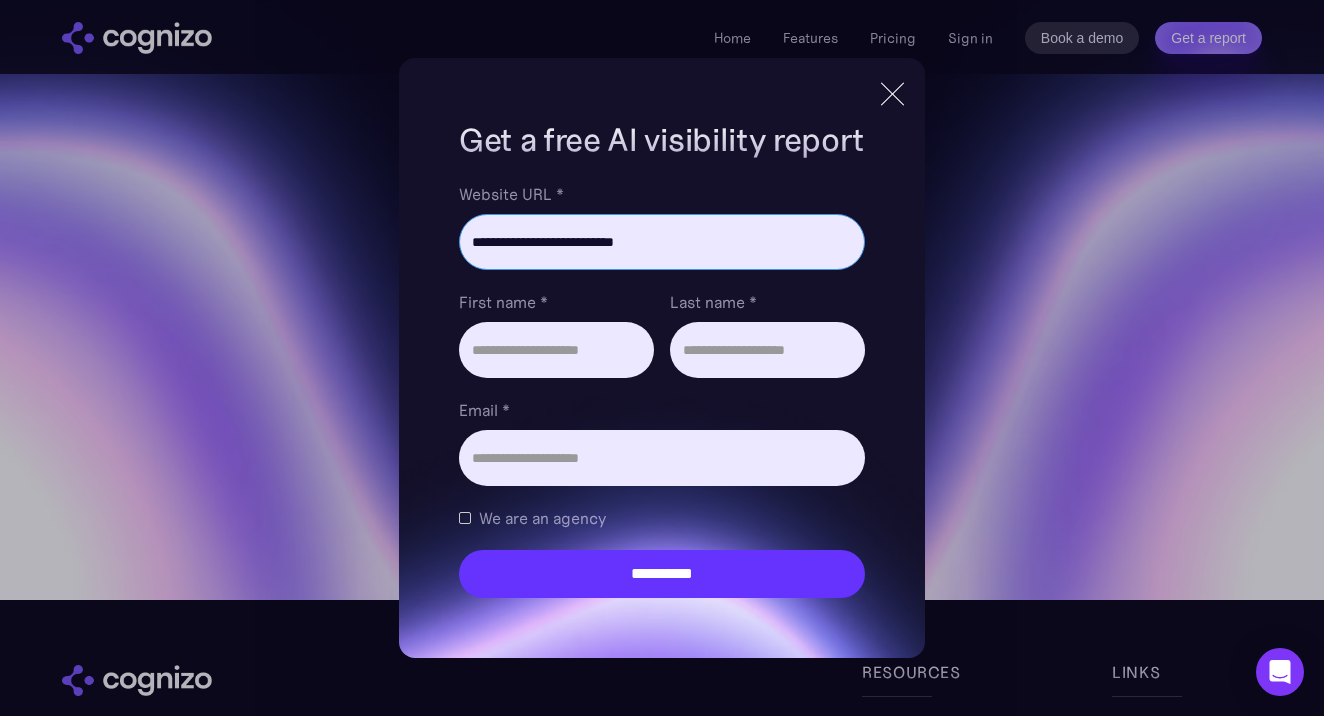 type on "**********" 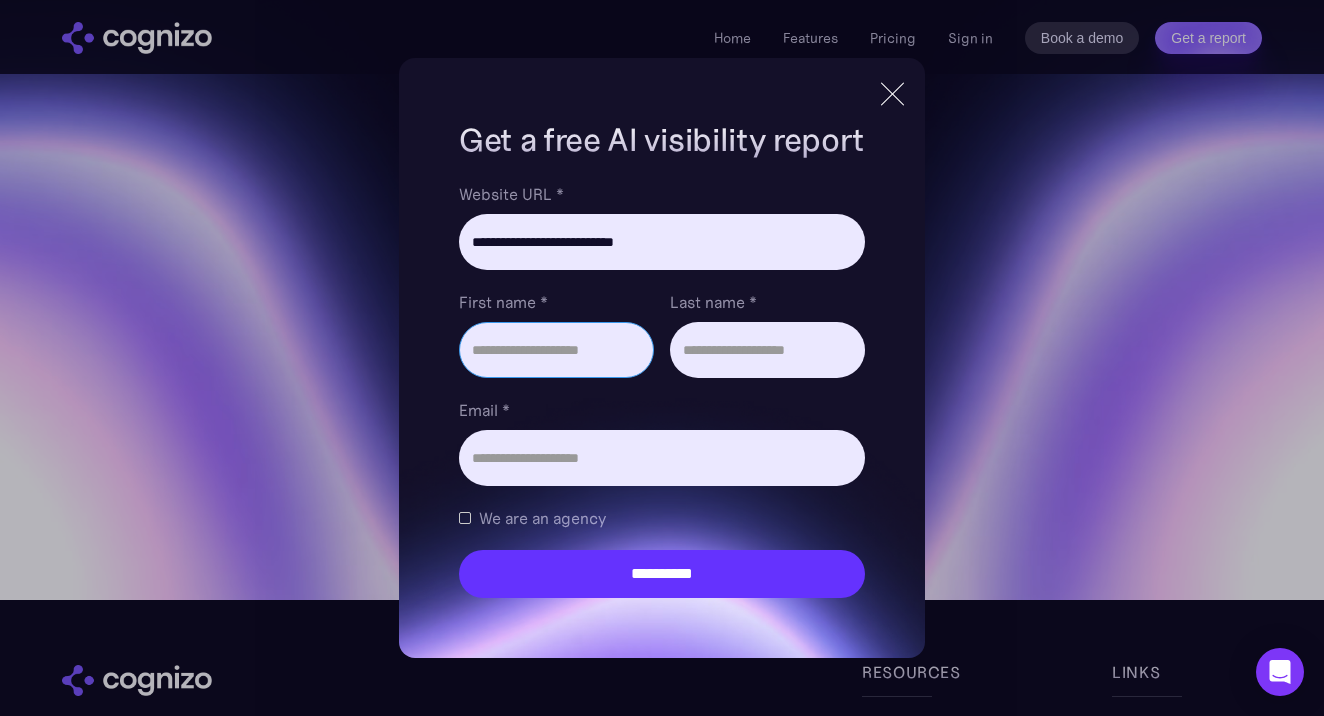 click on "First name *" at bounding box center (556, 350) 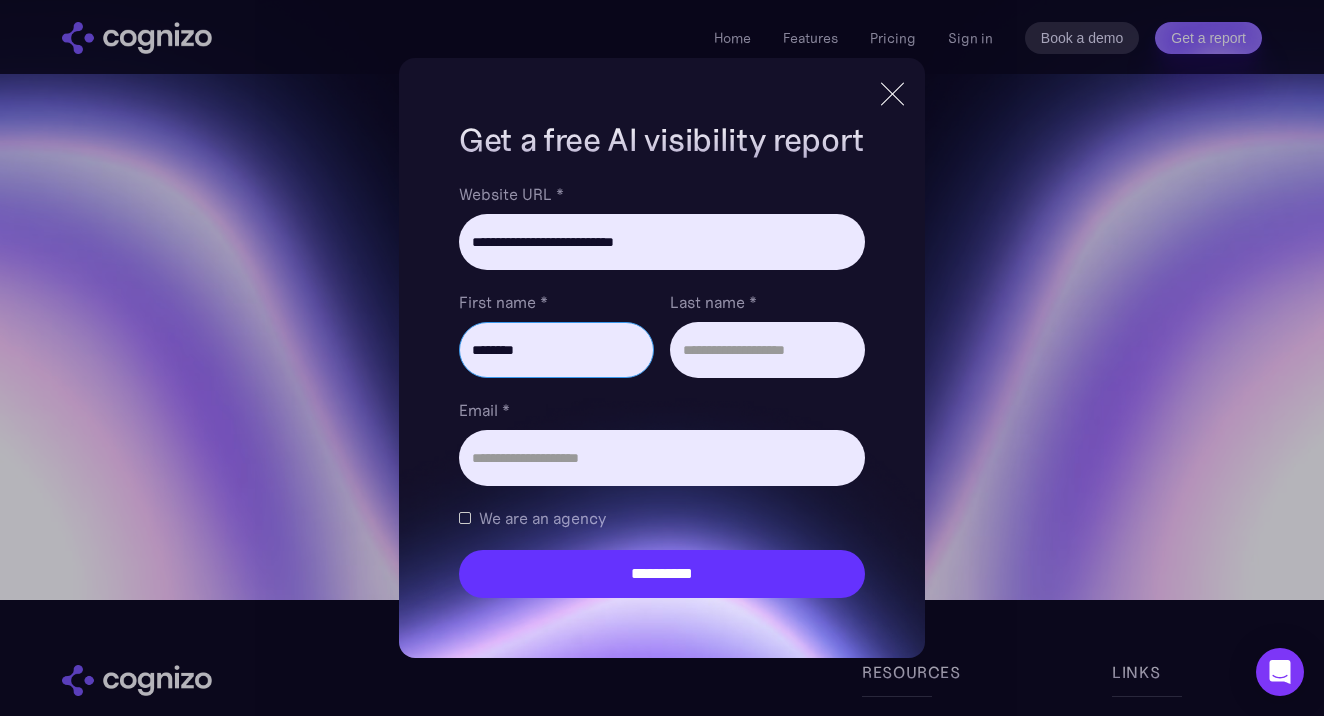 type on "********" 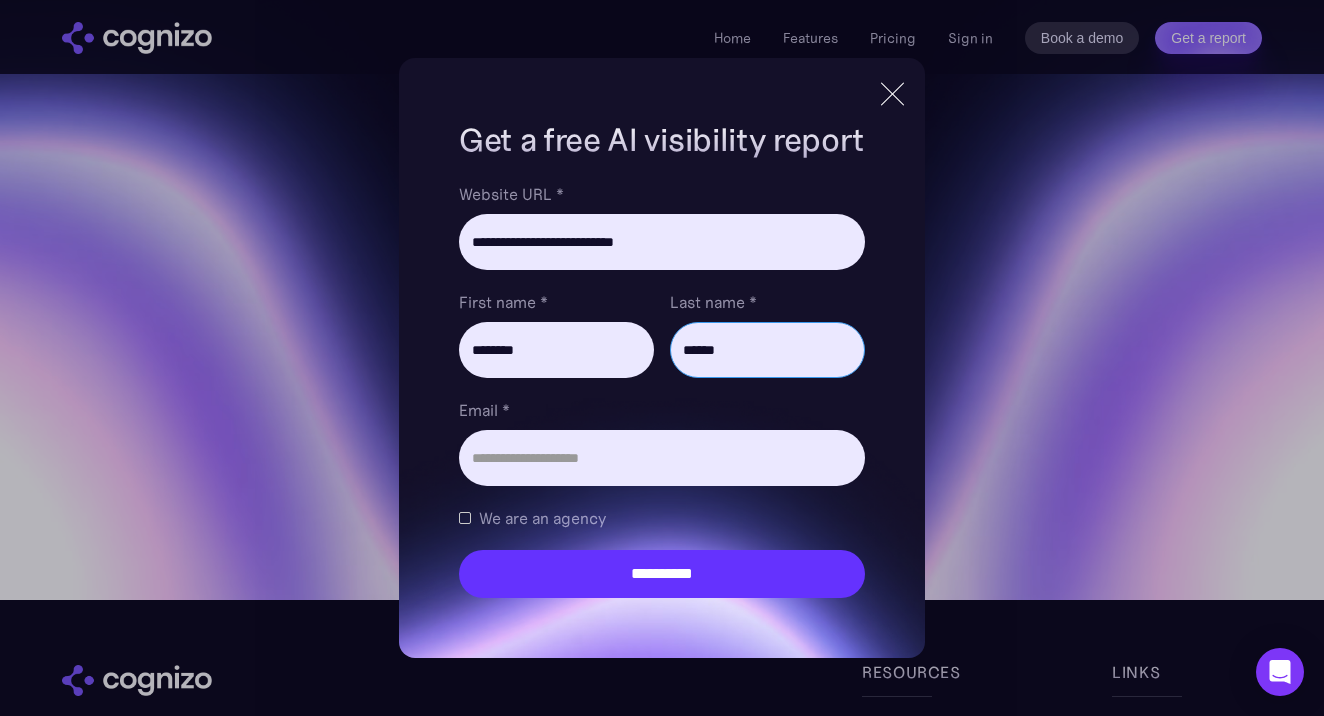 type on "******" 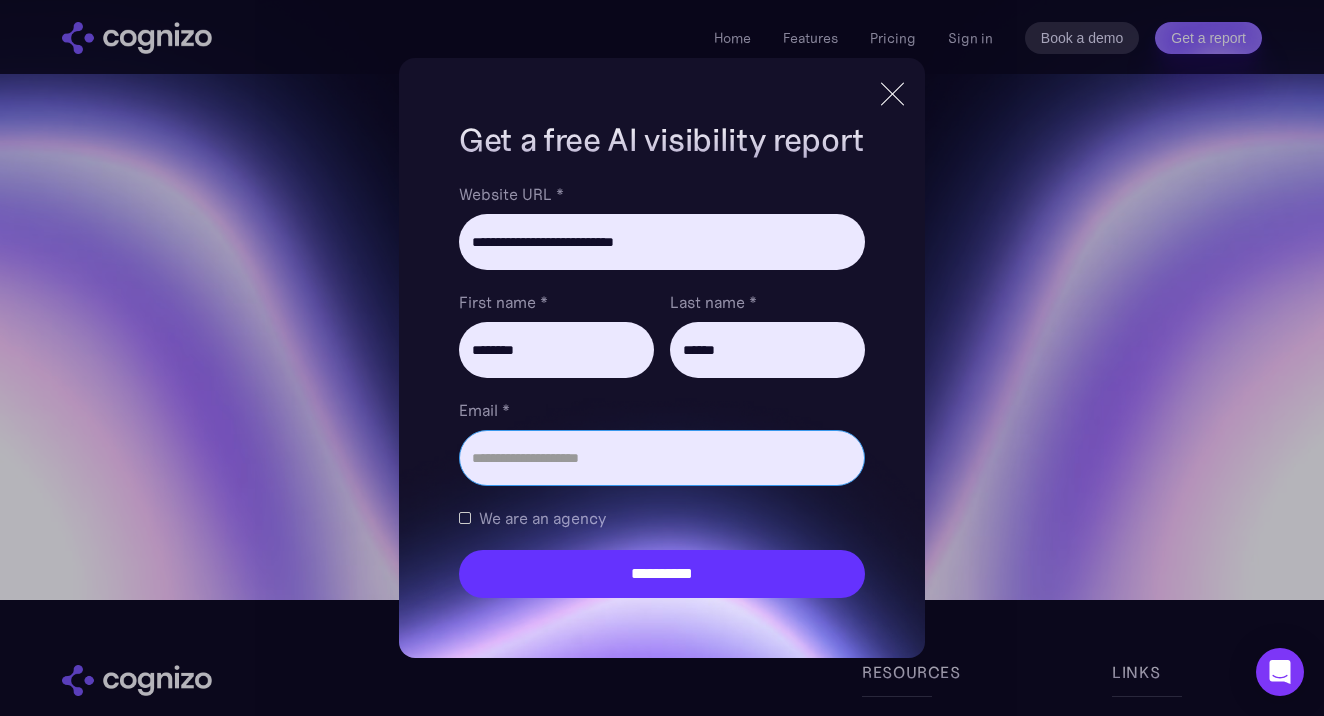 click on "Email *" at bounding box center (662, 458) 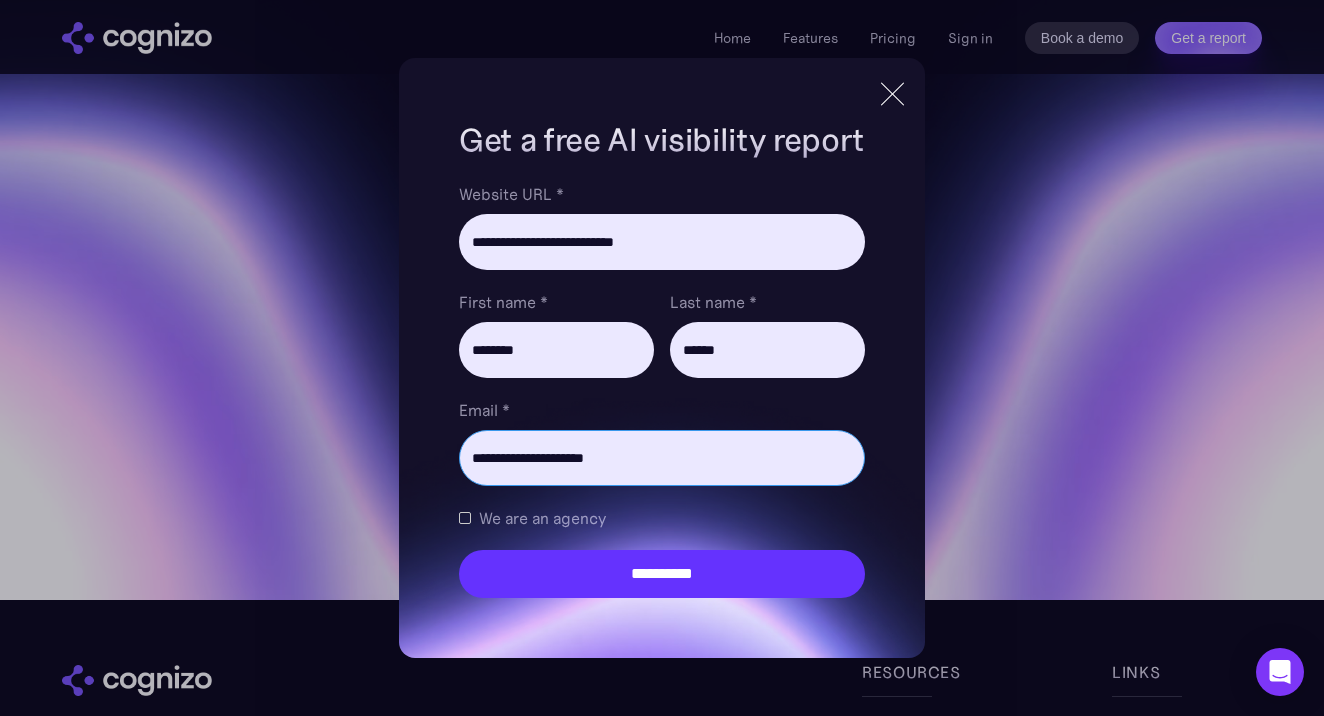 type on "**********" 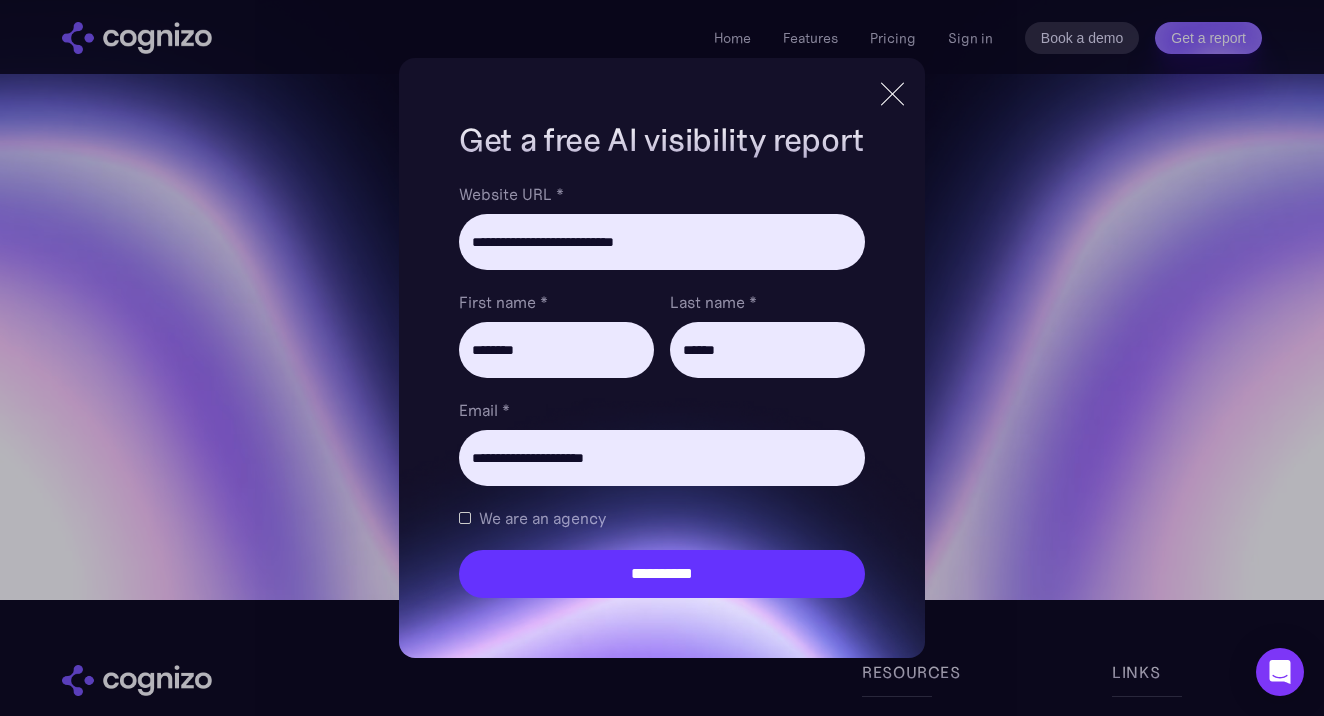 click on "**********" at bounding box center [662, 358] 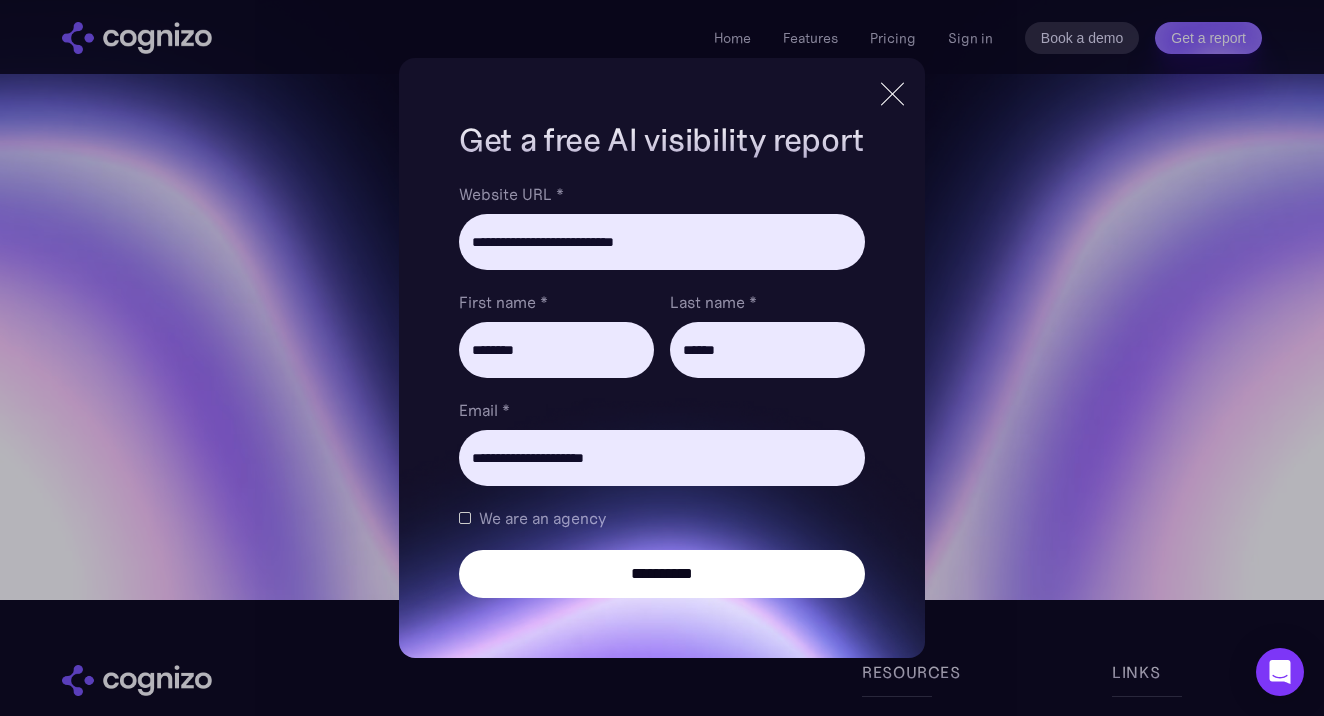 click on "**********" at bounding box center [662, 574] 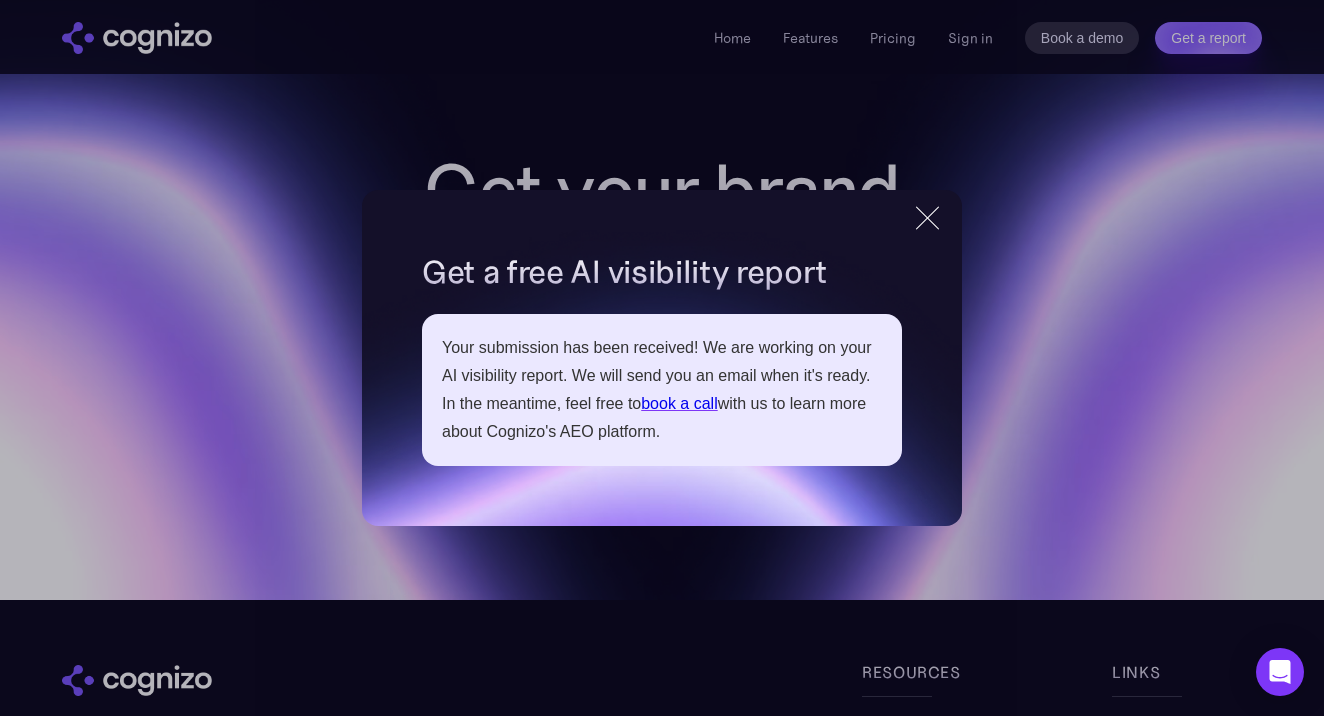 click at bounding box center [927, 217] 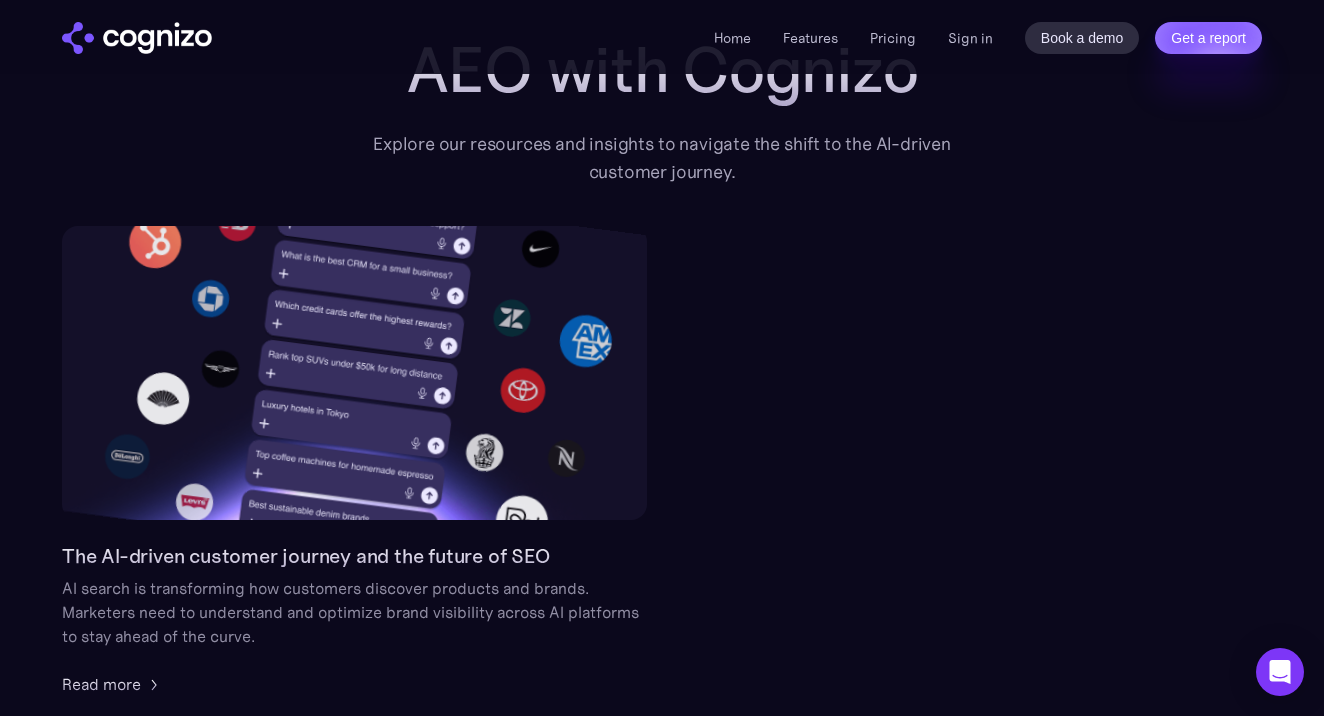 scroll, scrollTop: 141, scrollLeft: 0, axis: vertical 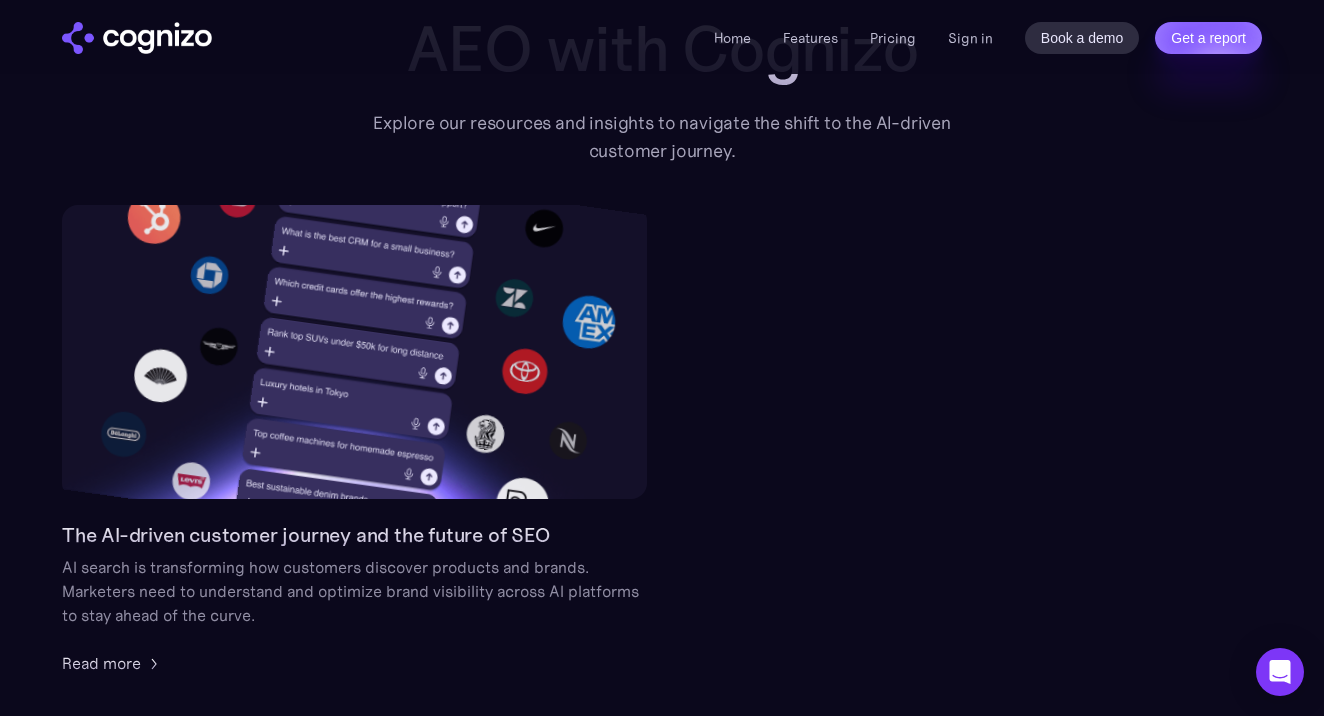 click on "The AI-driven customer journey and the future of SEO" at bounding box center (306, 535) 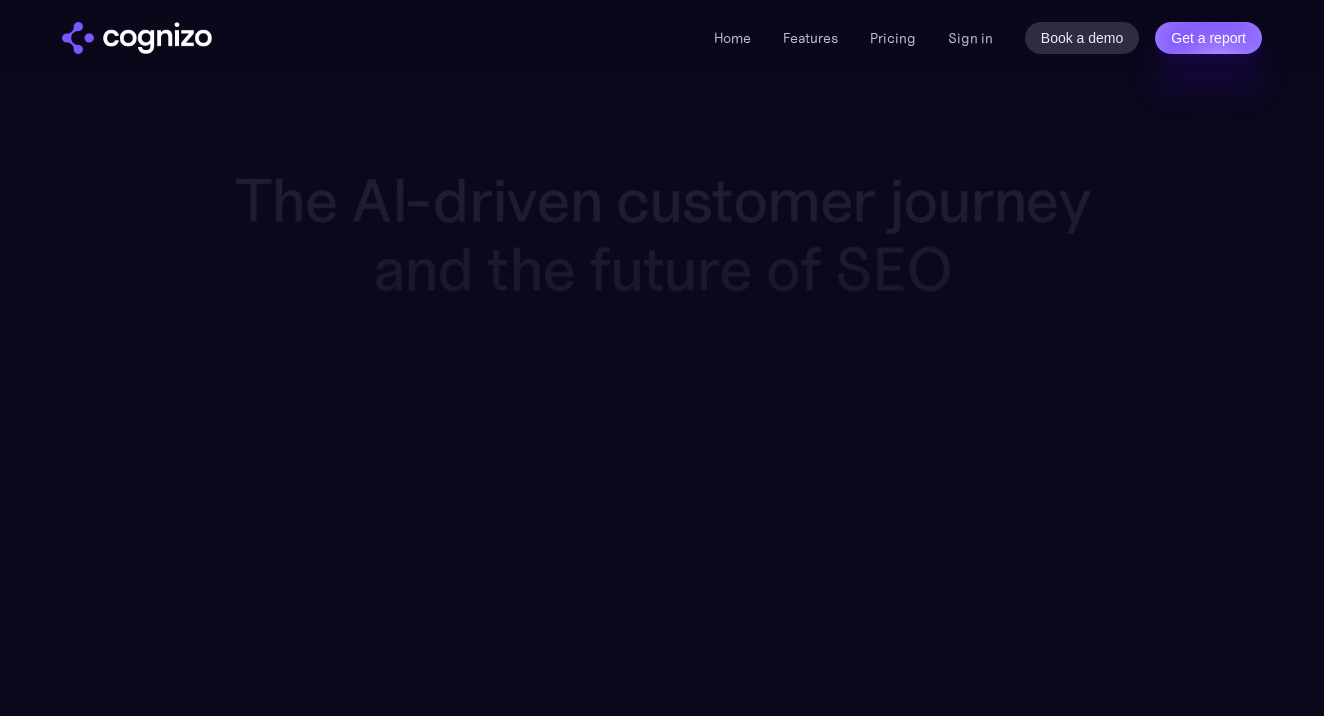 scroll, scrollTop: 0, scrollLeft: 0, axis: both 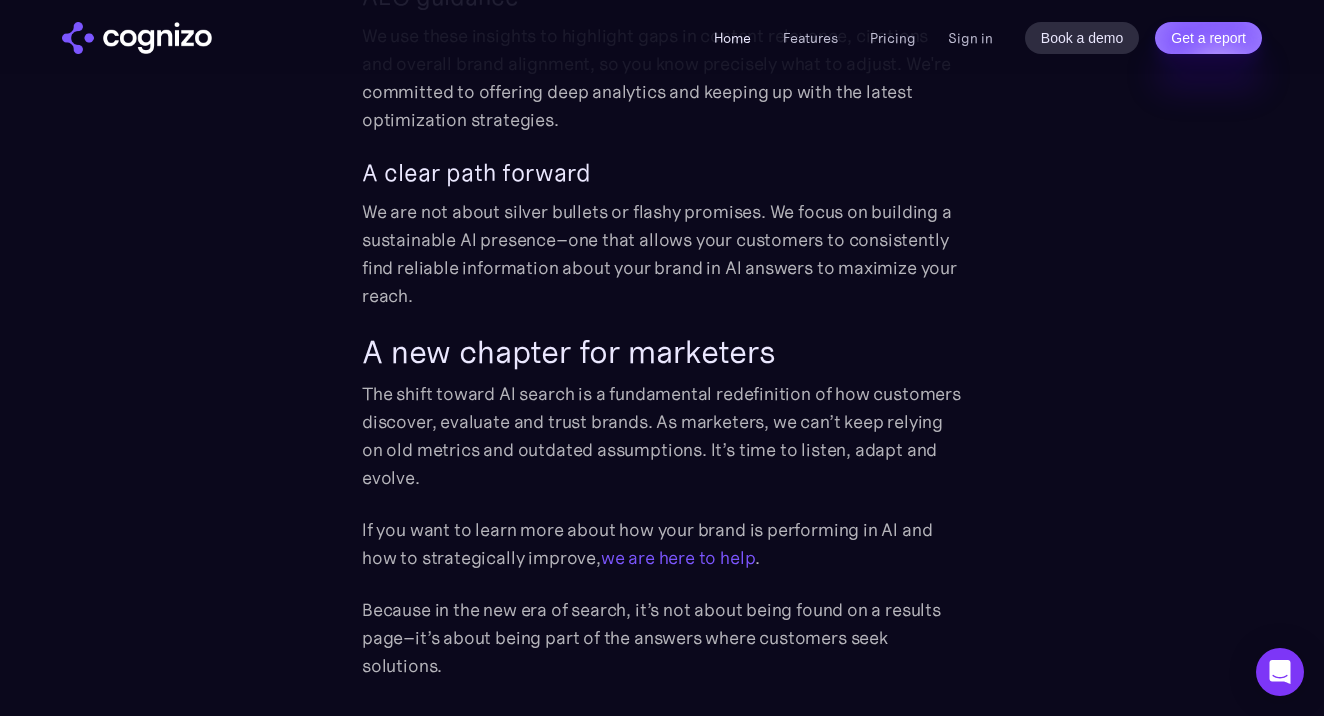 click on "Home" at bounding box center (732, 38) 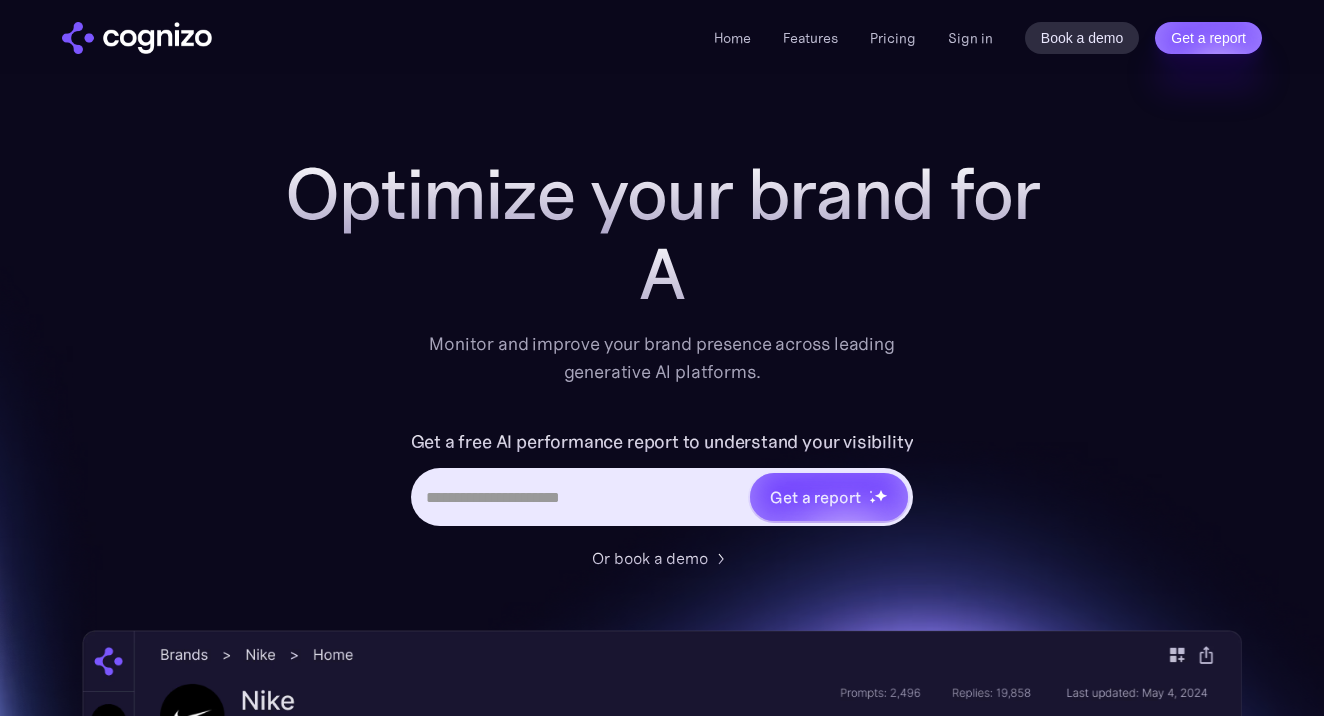scroll, scrollTop: 0, scrollLeft: 0, axis: both 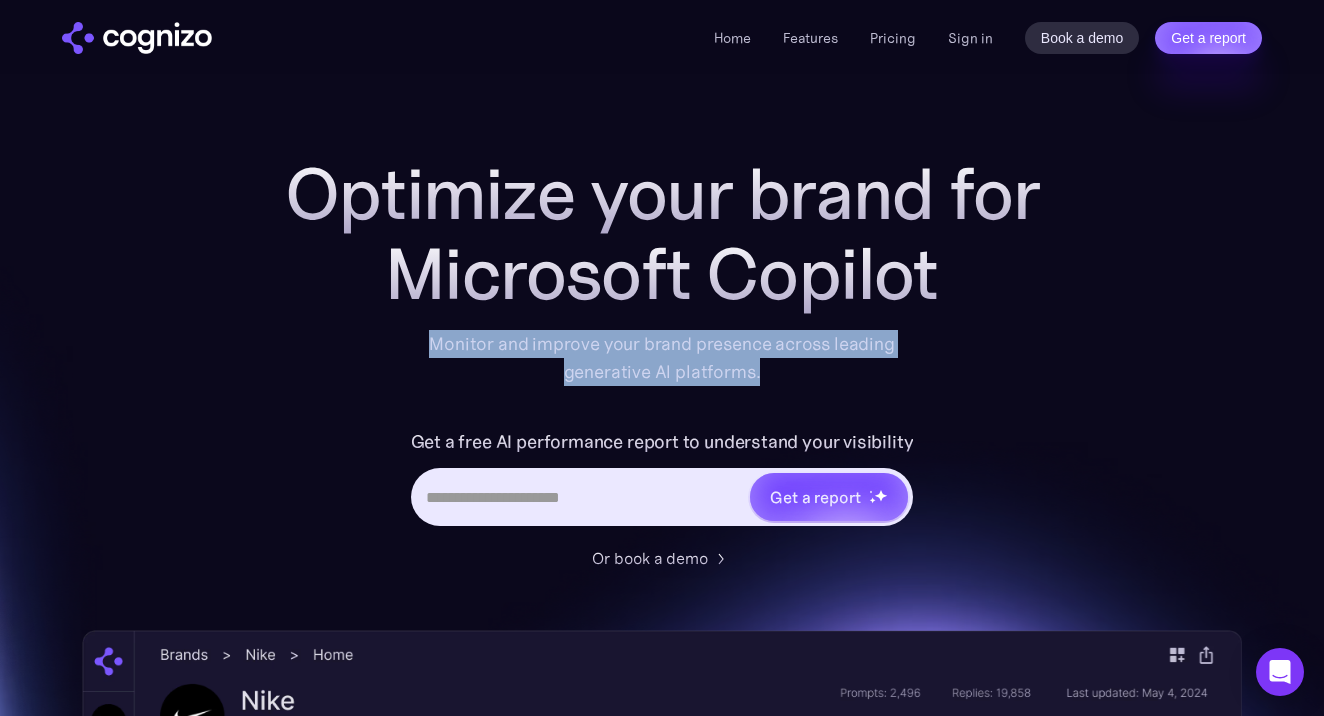 drag, startPoint x: 436, startPoint y: 350, endPoint x: 759, endPoint y: 373, distance: 323.81784 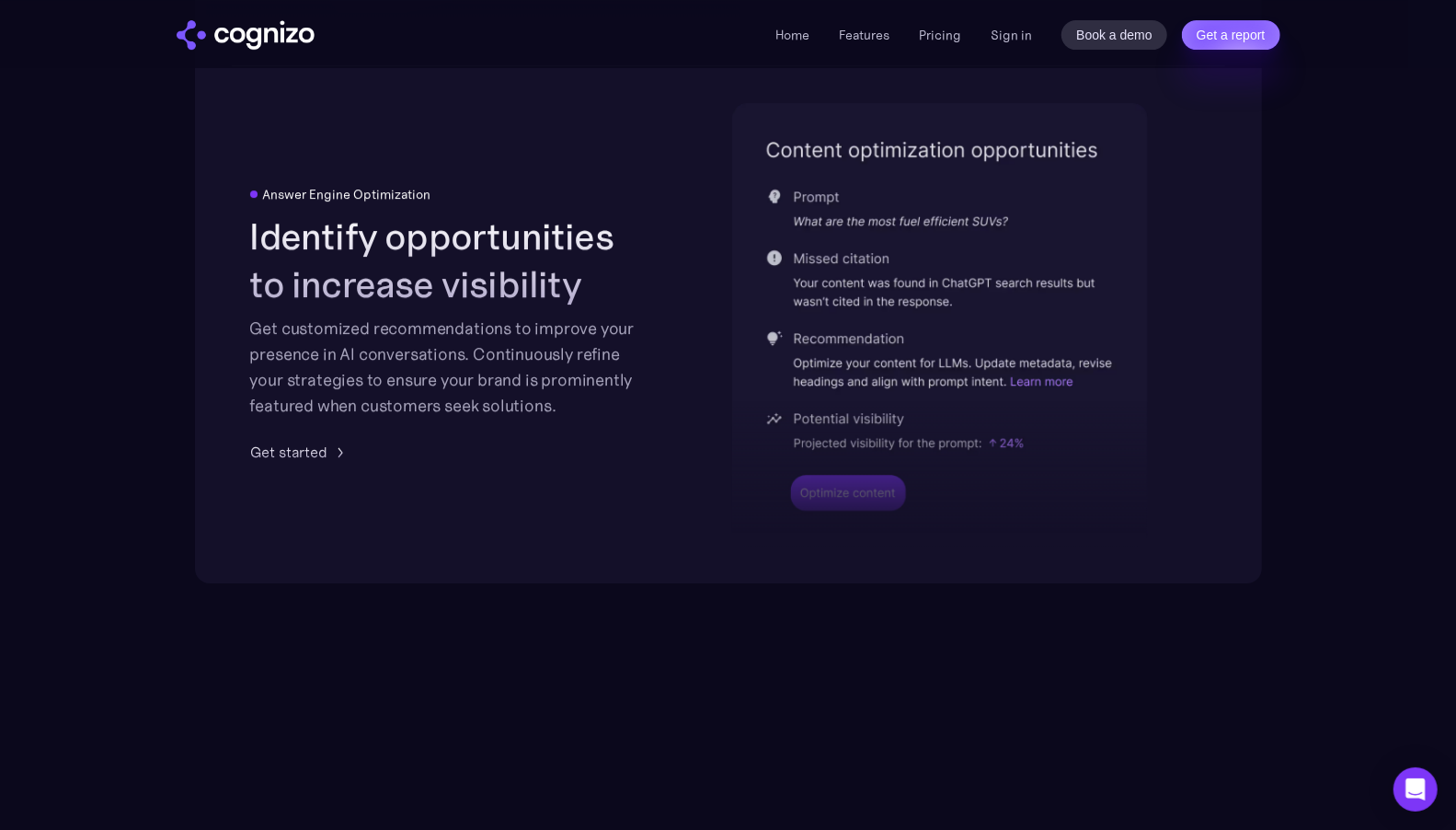 scroll, scrollTop: 3840, scrollLeft: 0, axis: vertical 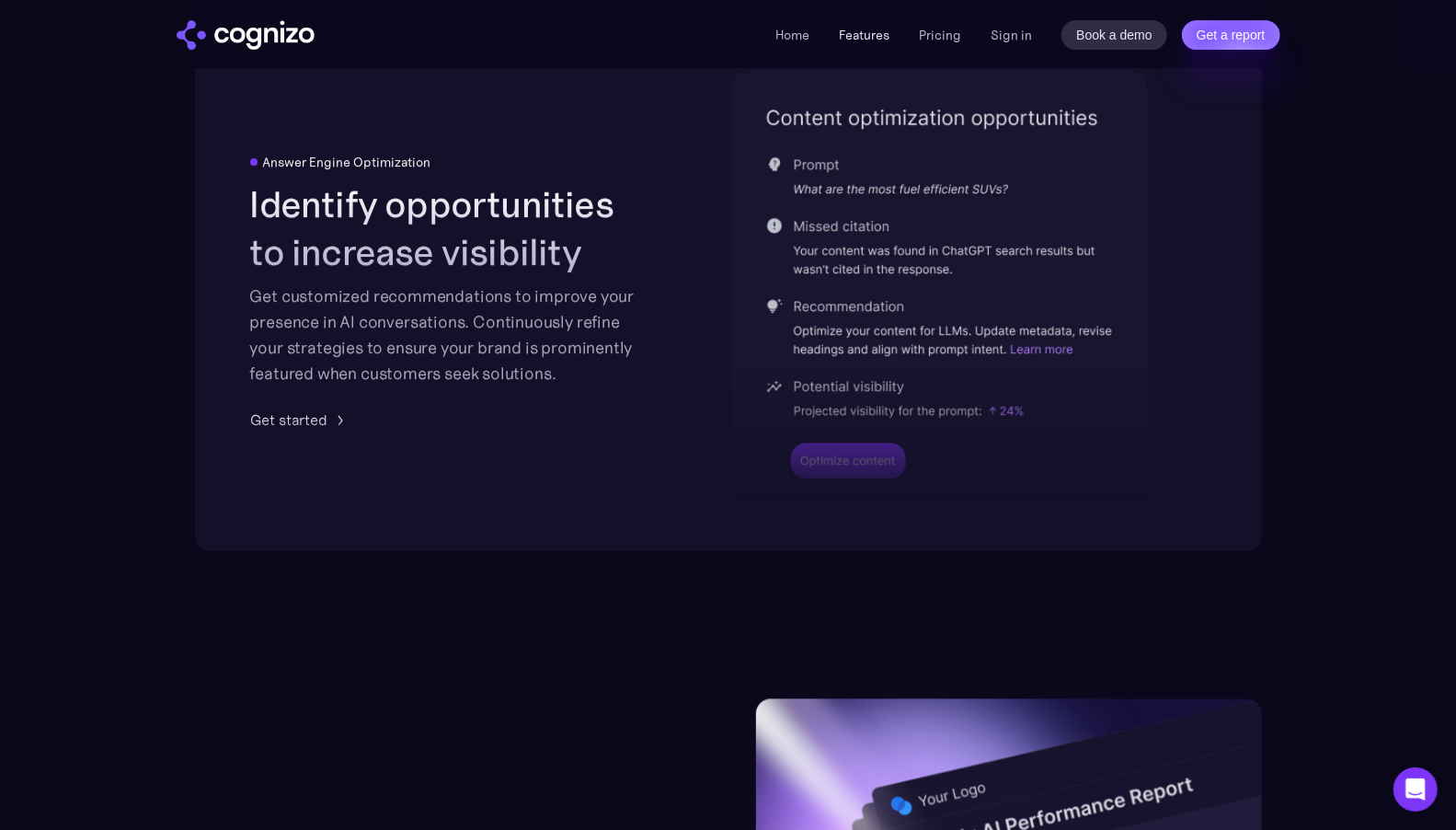 click on "Features" at bounding box center [864, 35] 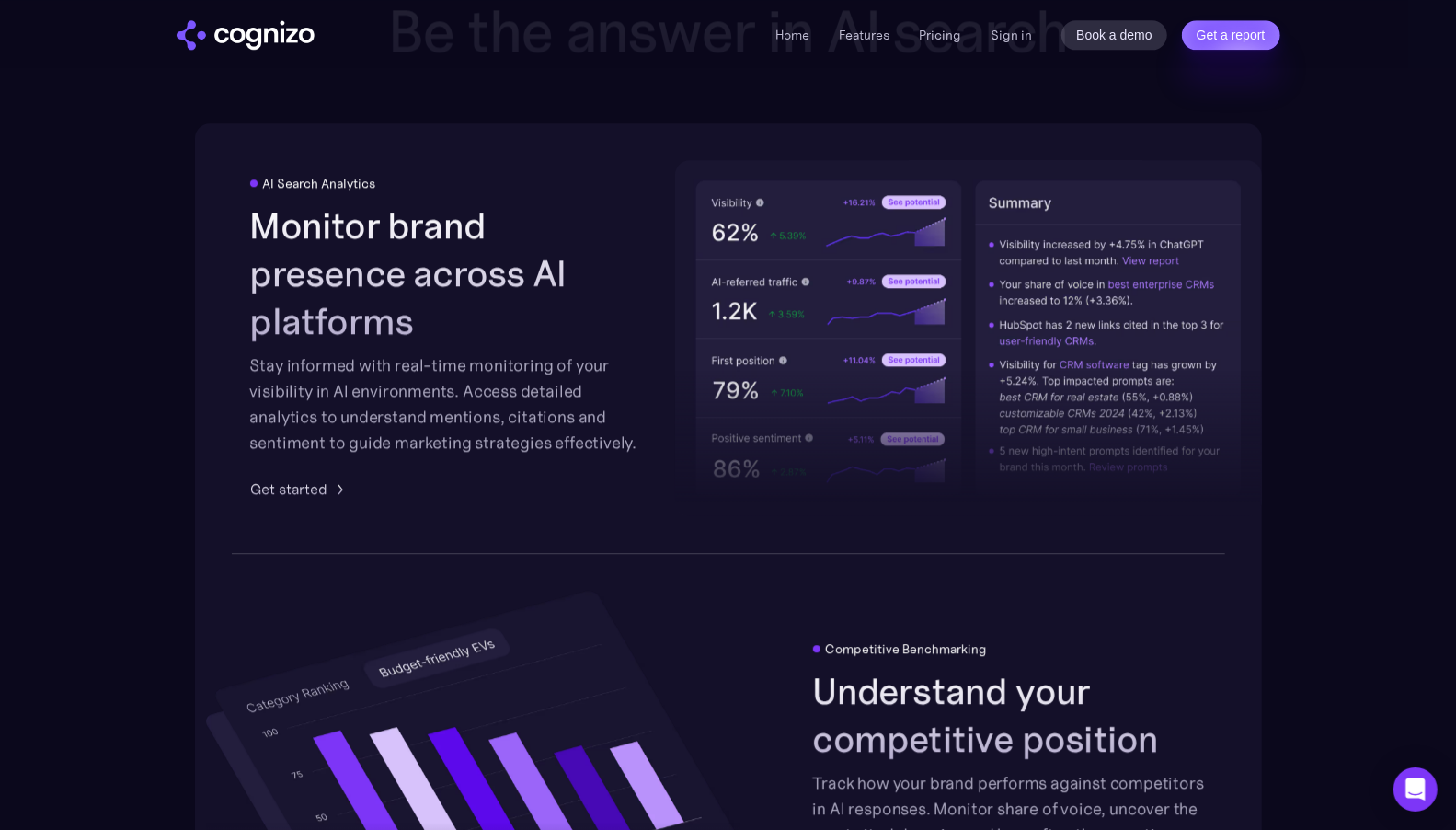 scroll, scrollTop: 2867, scrollLeft: 0, axis: vertical 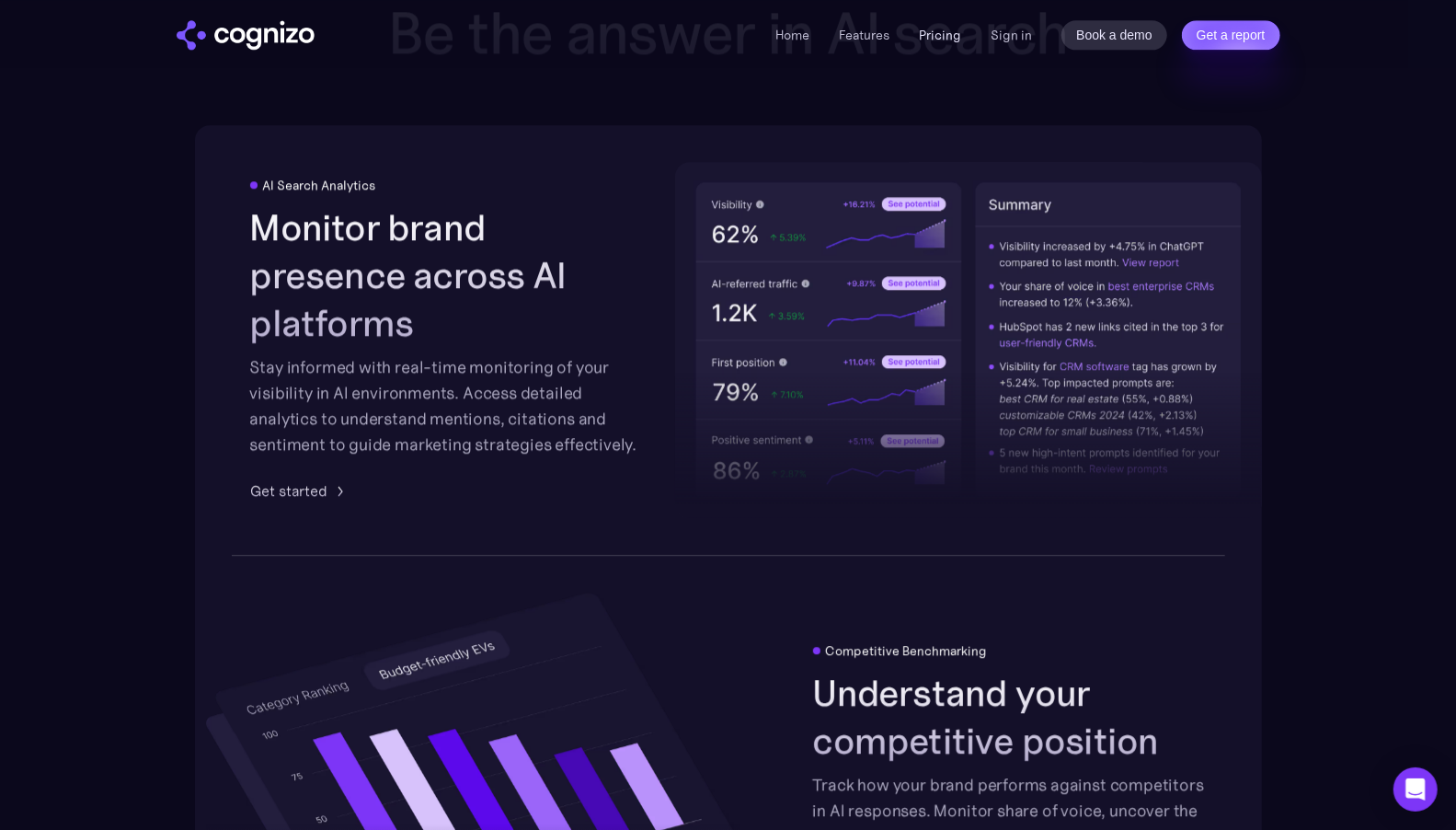 click on "Pricing" at bounding box center (940, 35) 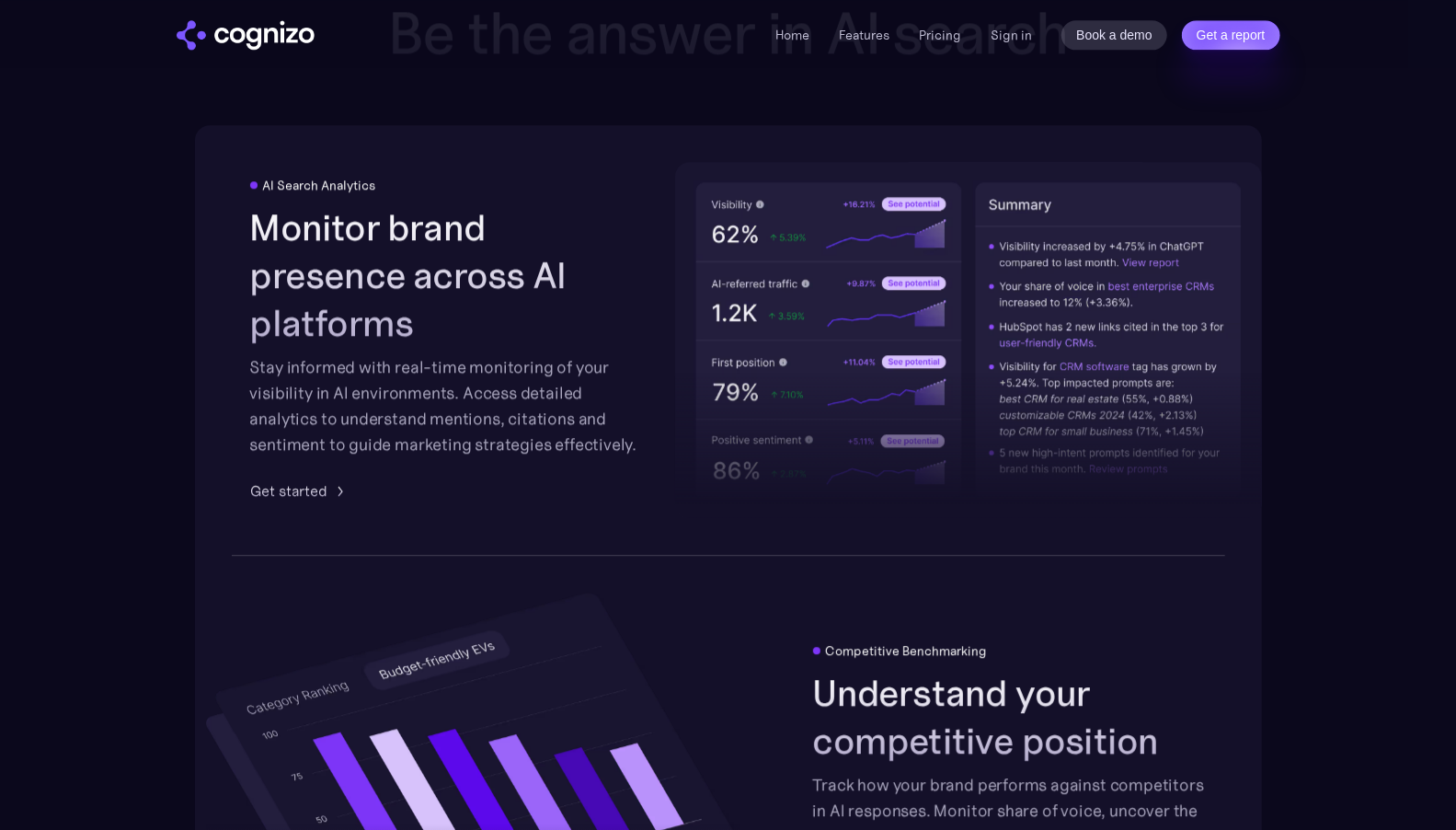 scroll, scrollTop: 2867, scrollLeft: 0, axis: vertical 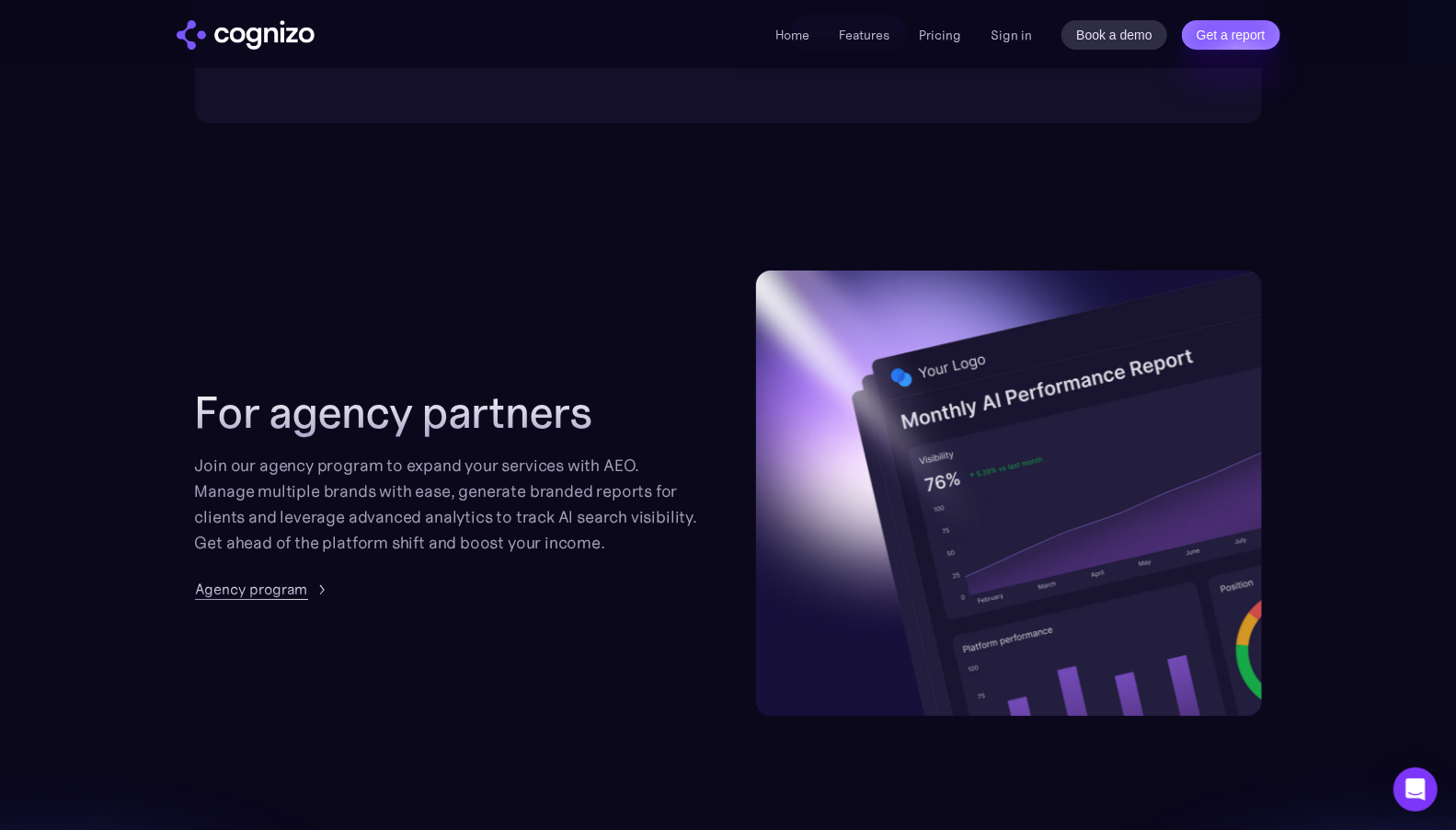 click on "Agency program" at bounding box center (251, 589) 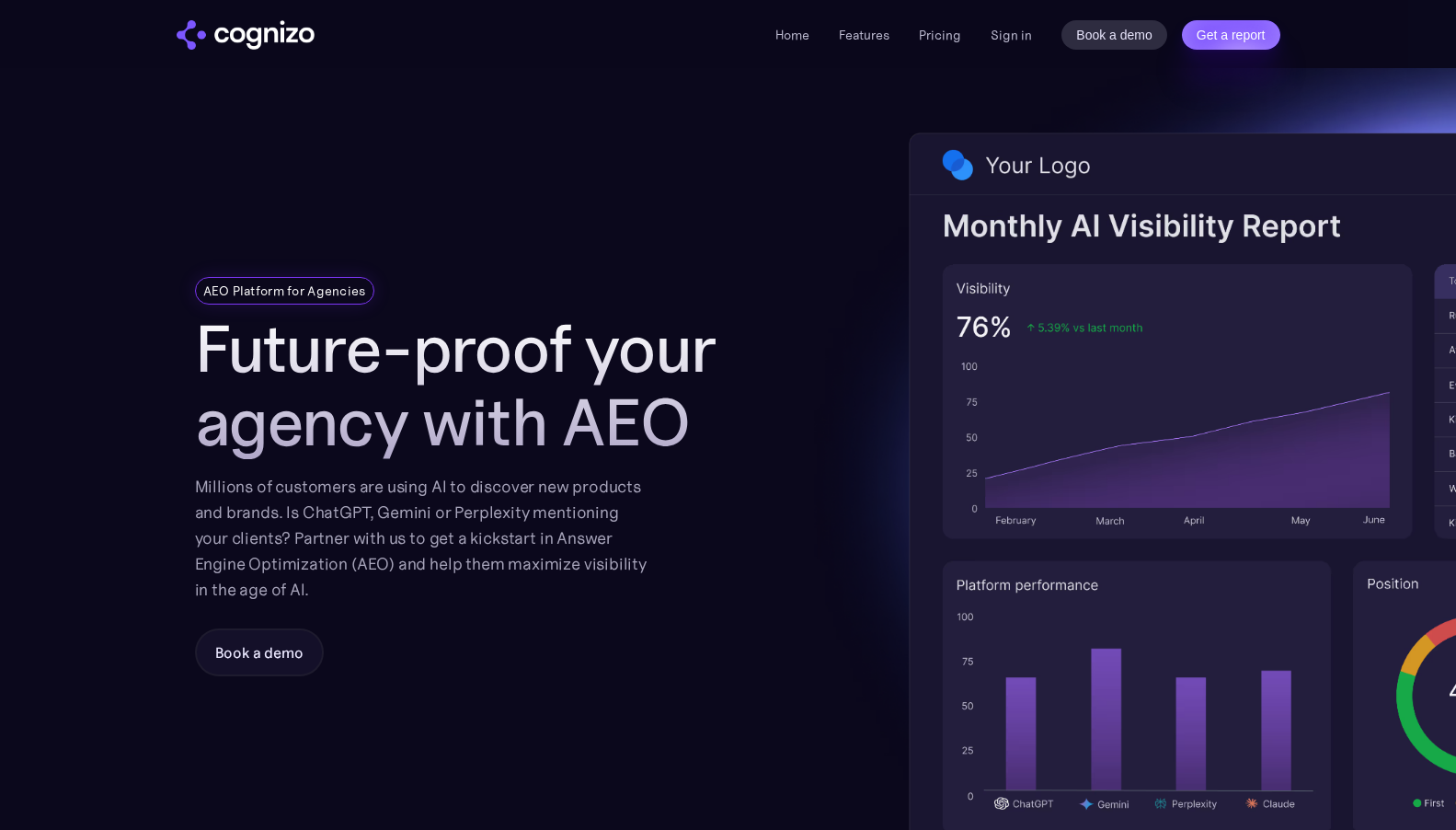 scroll, scrollTop: 0, scrollLeft: 0, axis: both 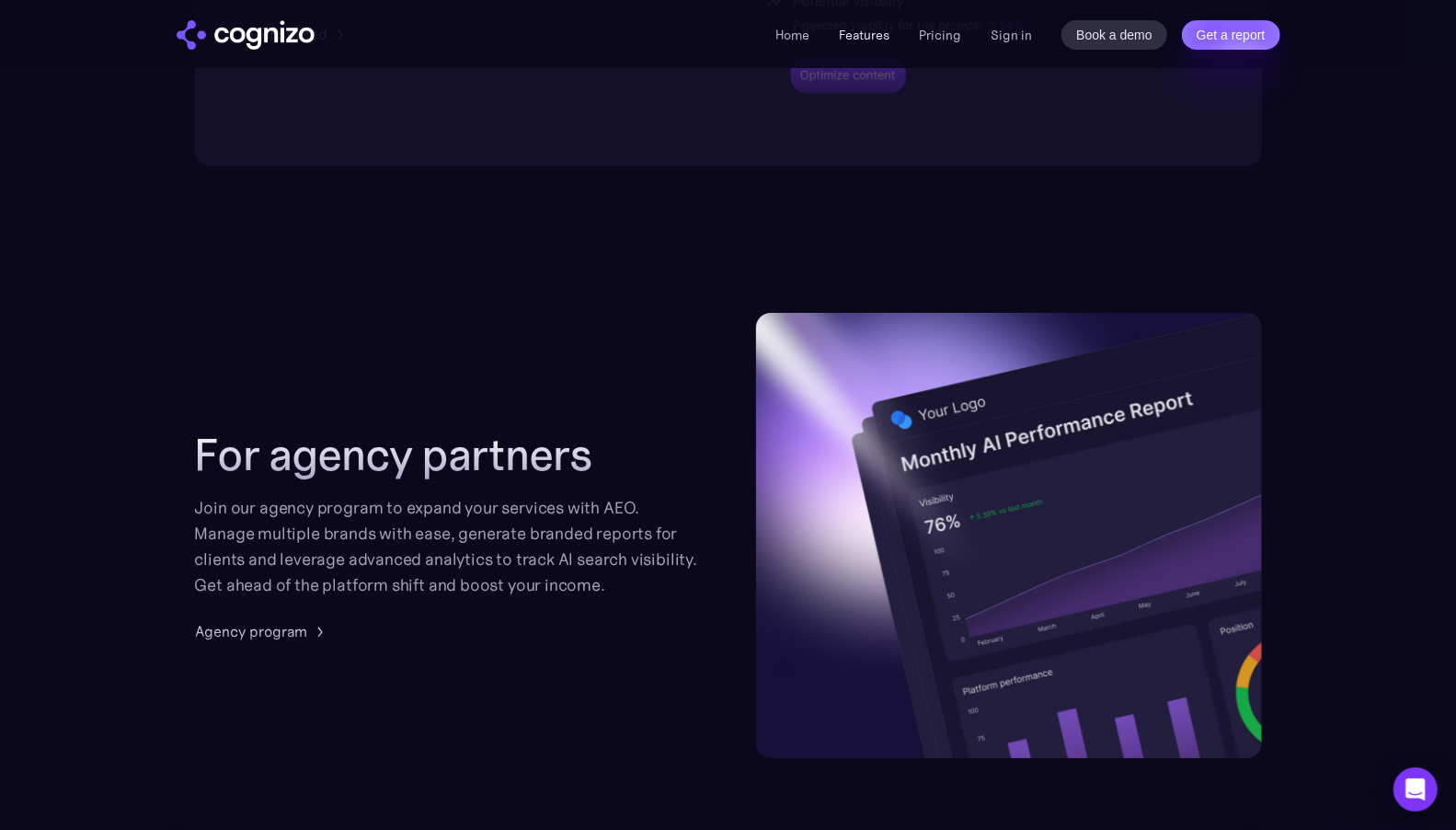 click on "Features" at bounding box center (864, 35) 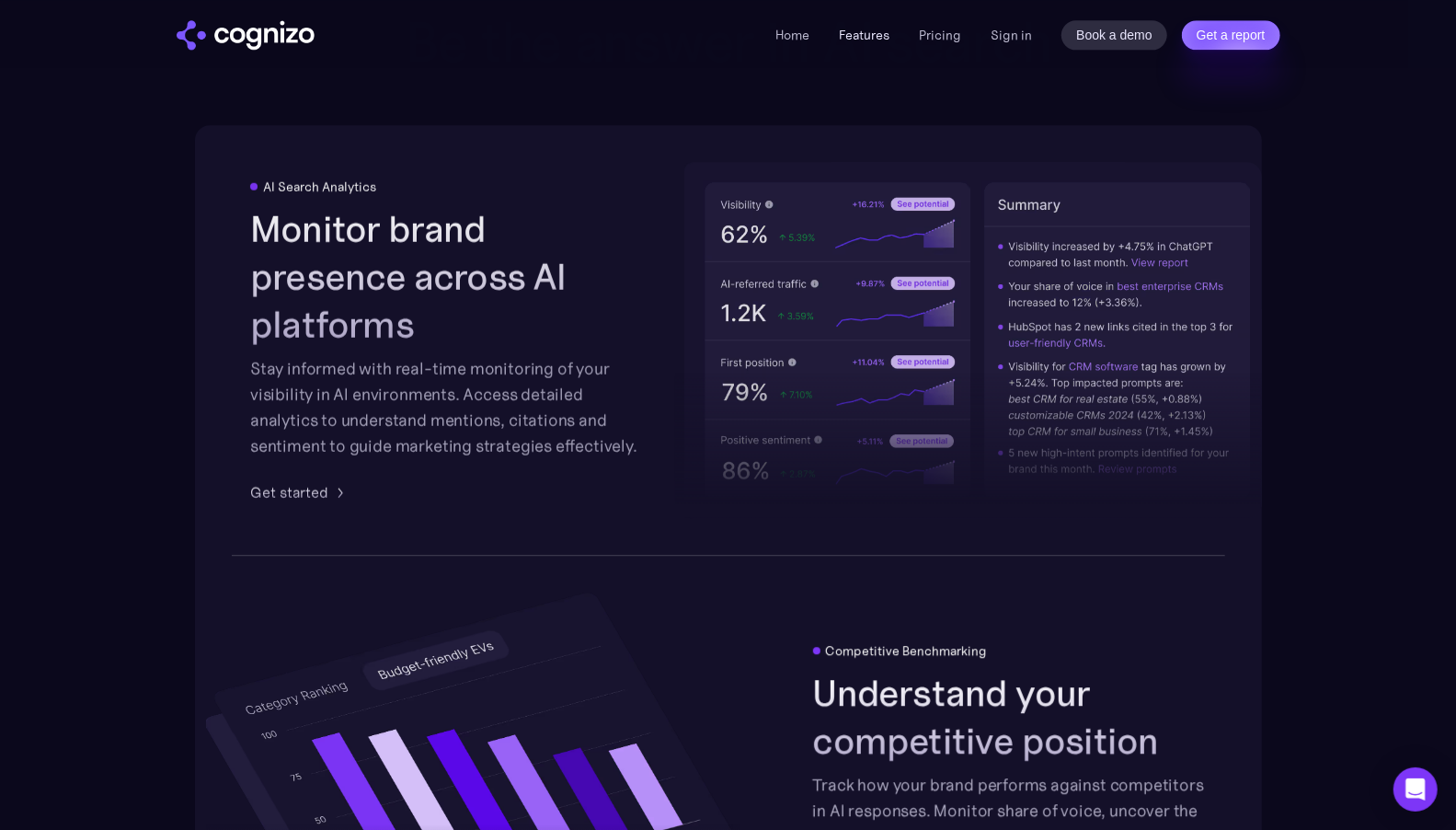 scroll, scrollTop: 2867, scrollLeft: 0, axis: vertical 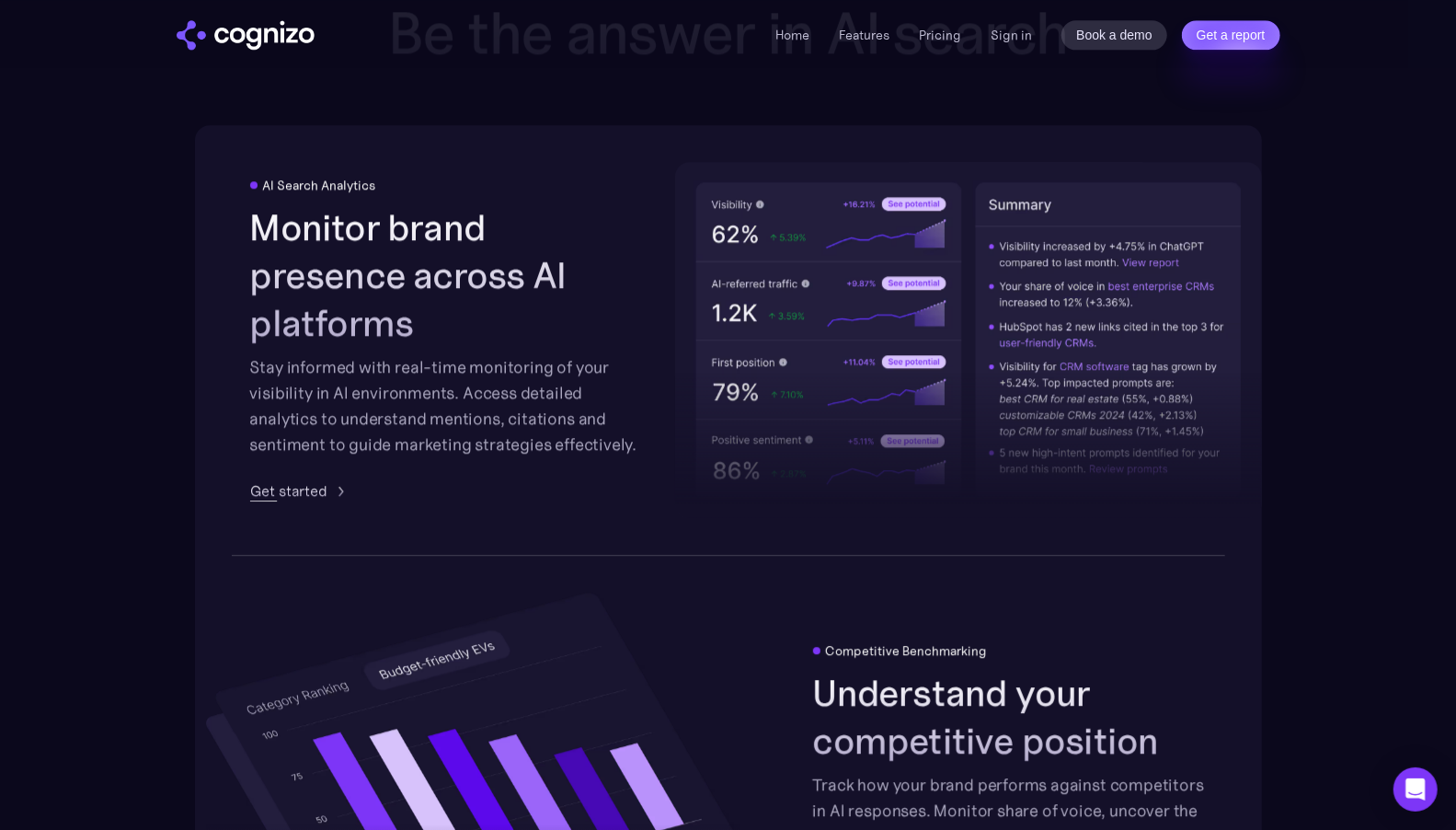 click on "Get started" at bounding box center [289, 490] 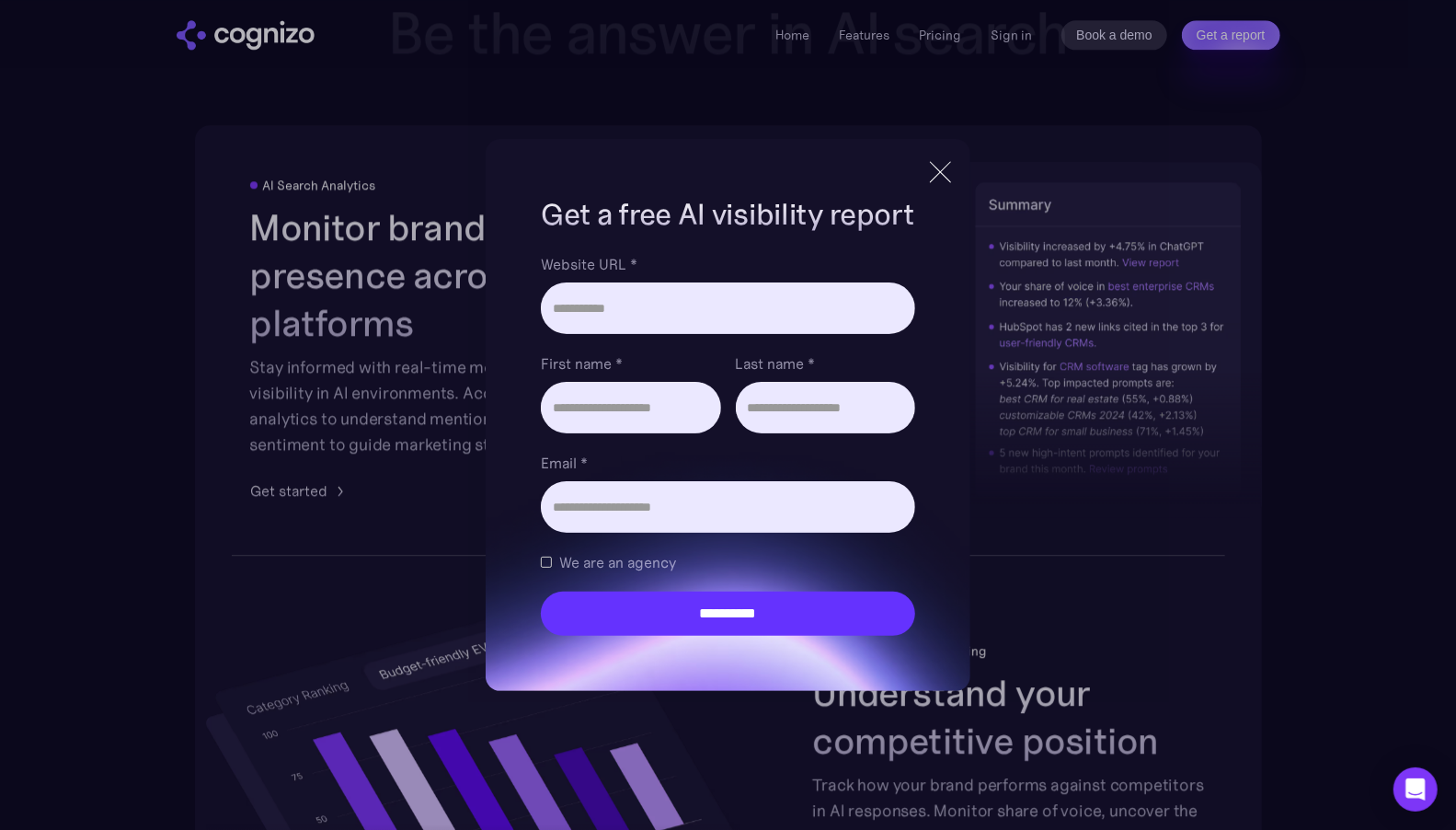click at bounding box center [940, 171] 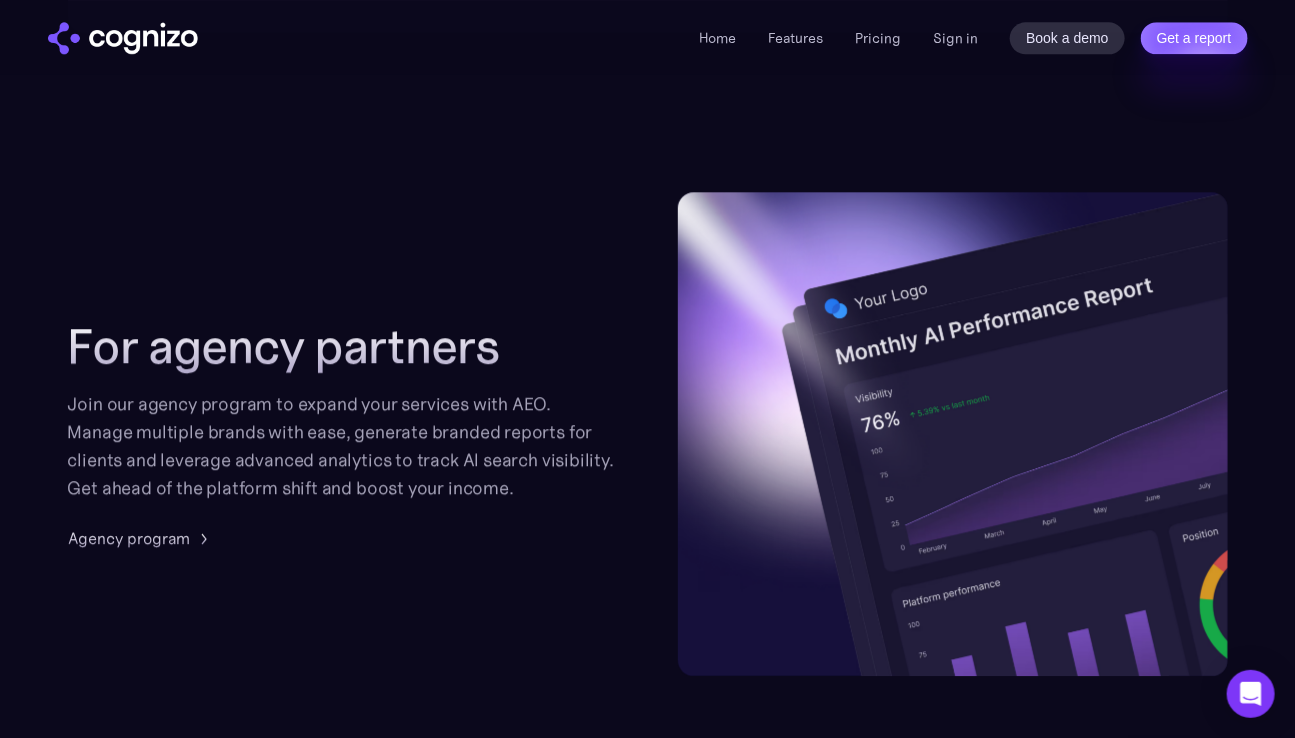 scroll, scrollTop: 4742, scrollLeft: 0, axis: vertical 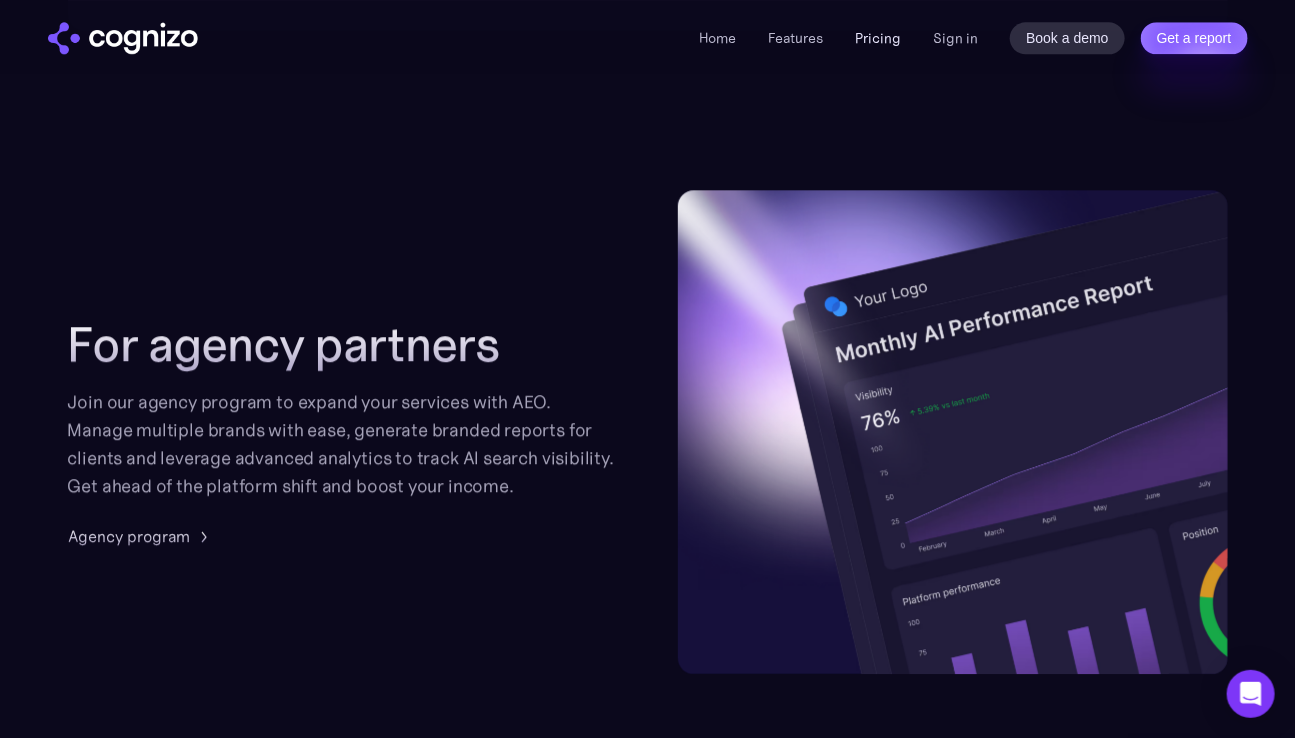 click on "Pricing" at bounding box center (878, 38) 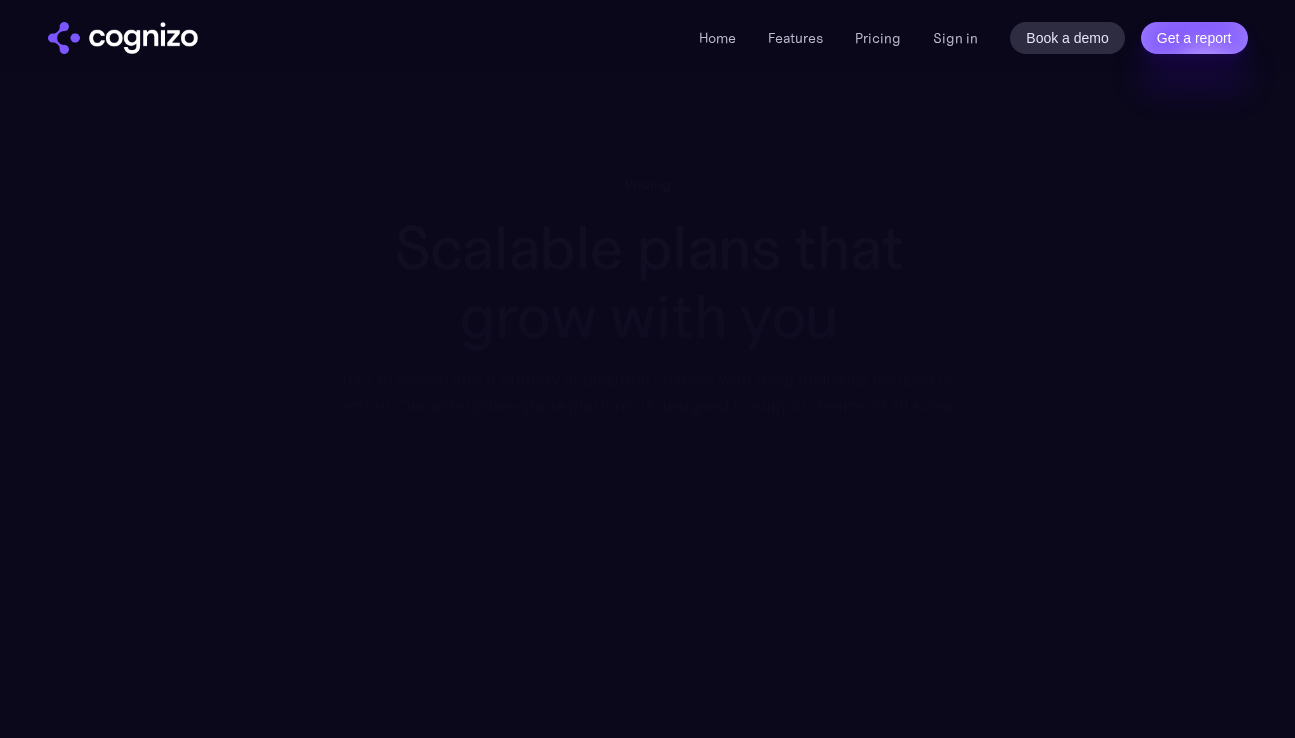 scroll, scrollTop: 0, scrollLeft: 0, axis: both 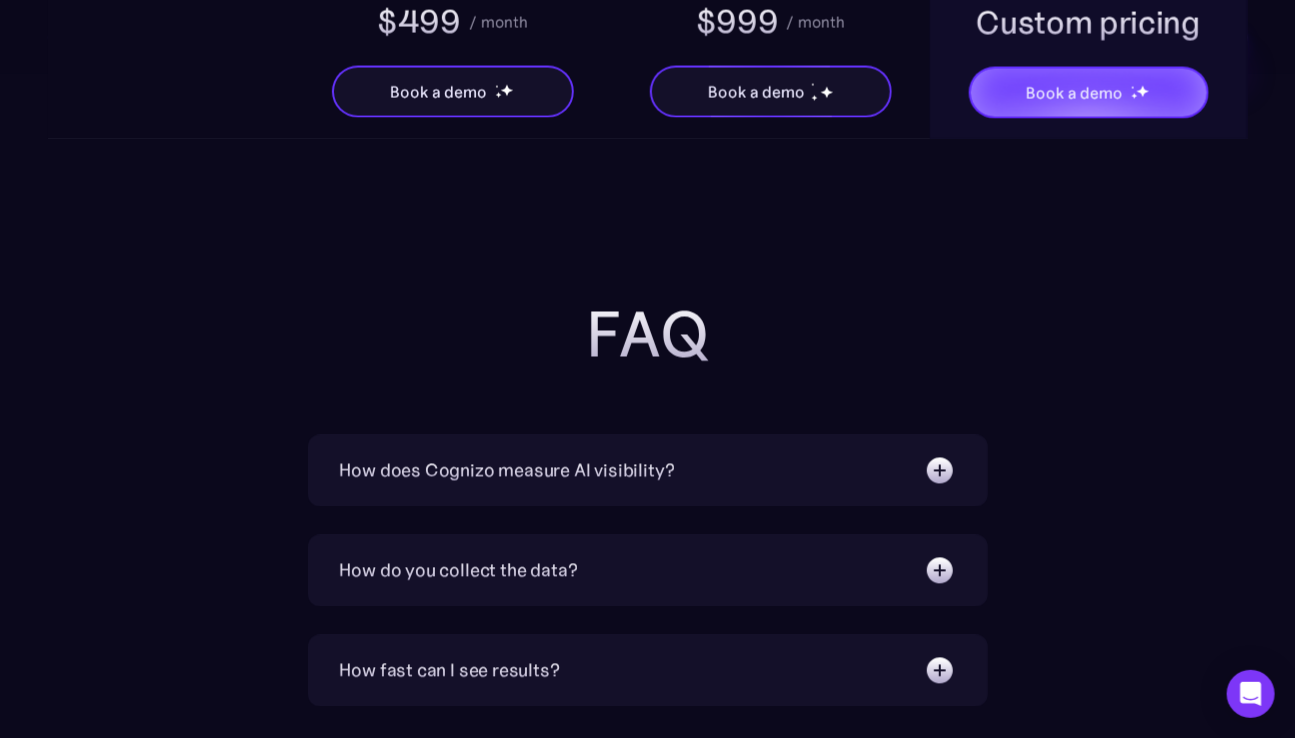 click on "How does Cognizo measure AI visibility?" at bounding box center (507, 471) 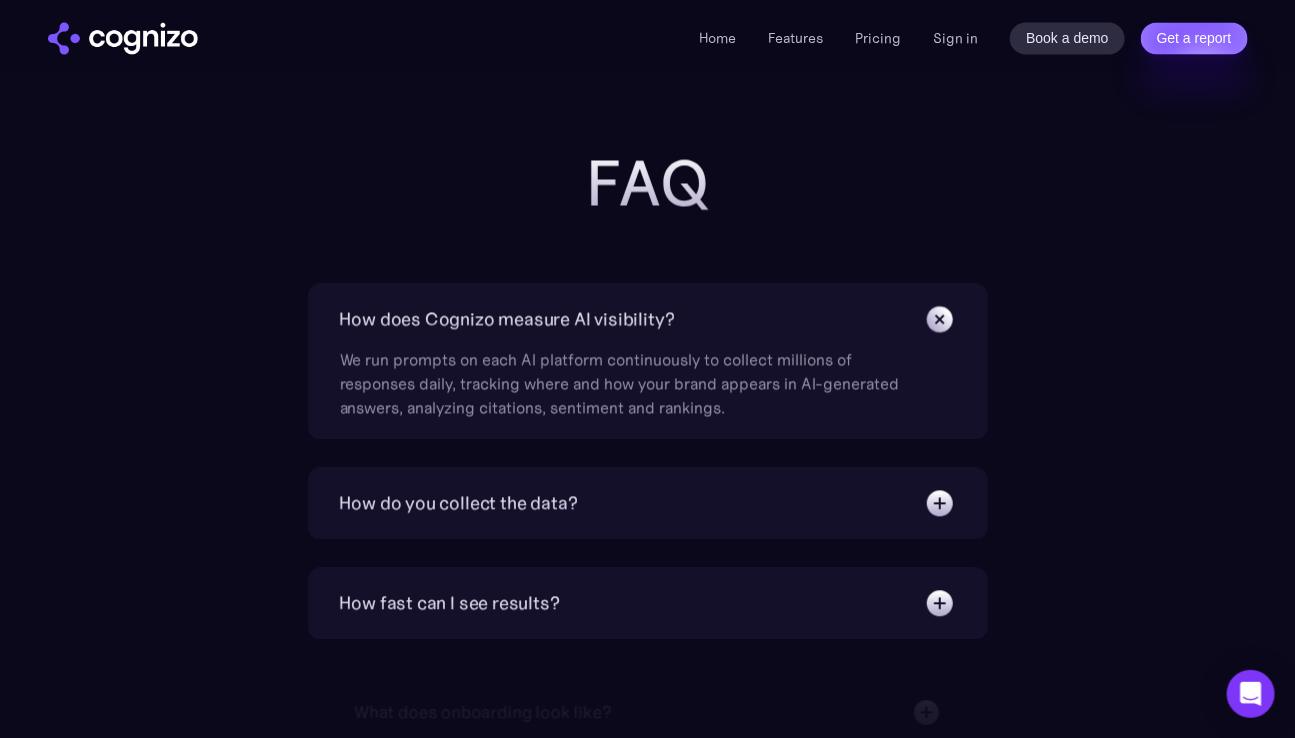 scroll, scrollTop: 4300, scrollLeft: 0, axis: vertical 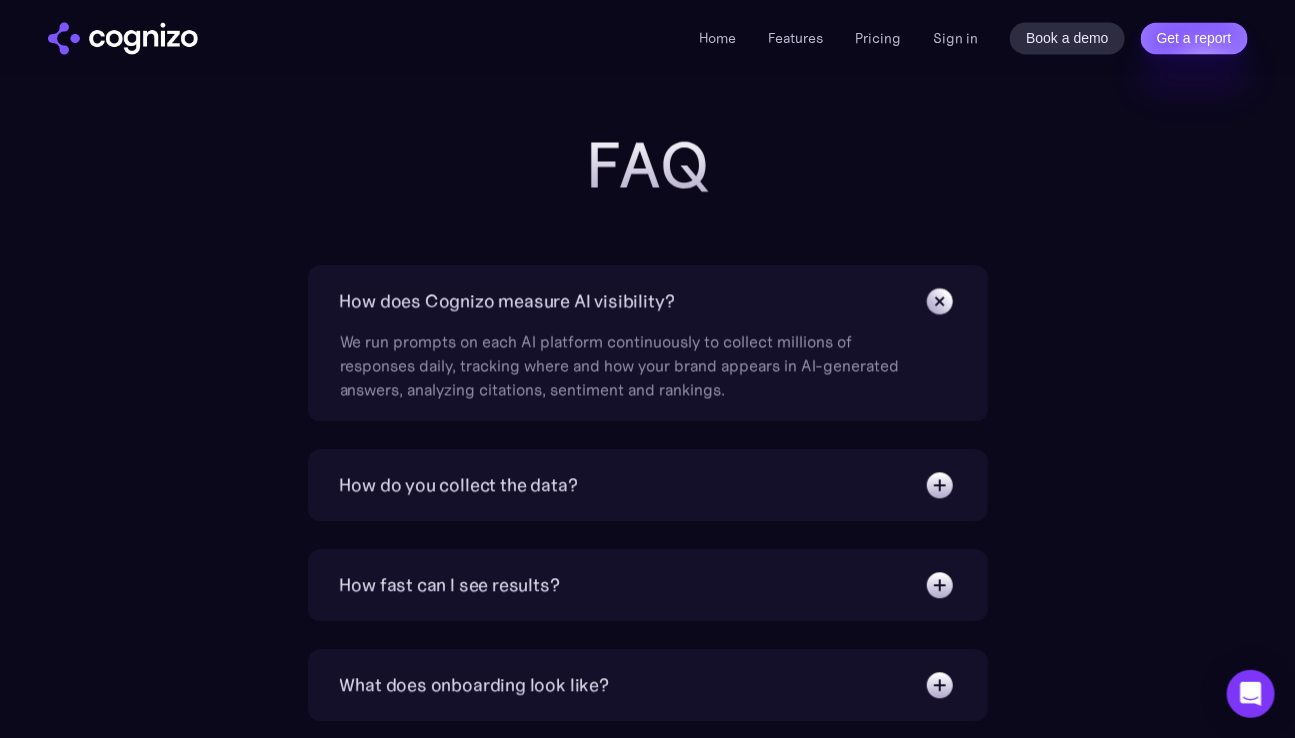 click on "How do you collect the data?" at bounding box center (648, 485) 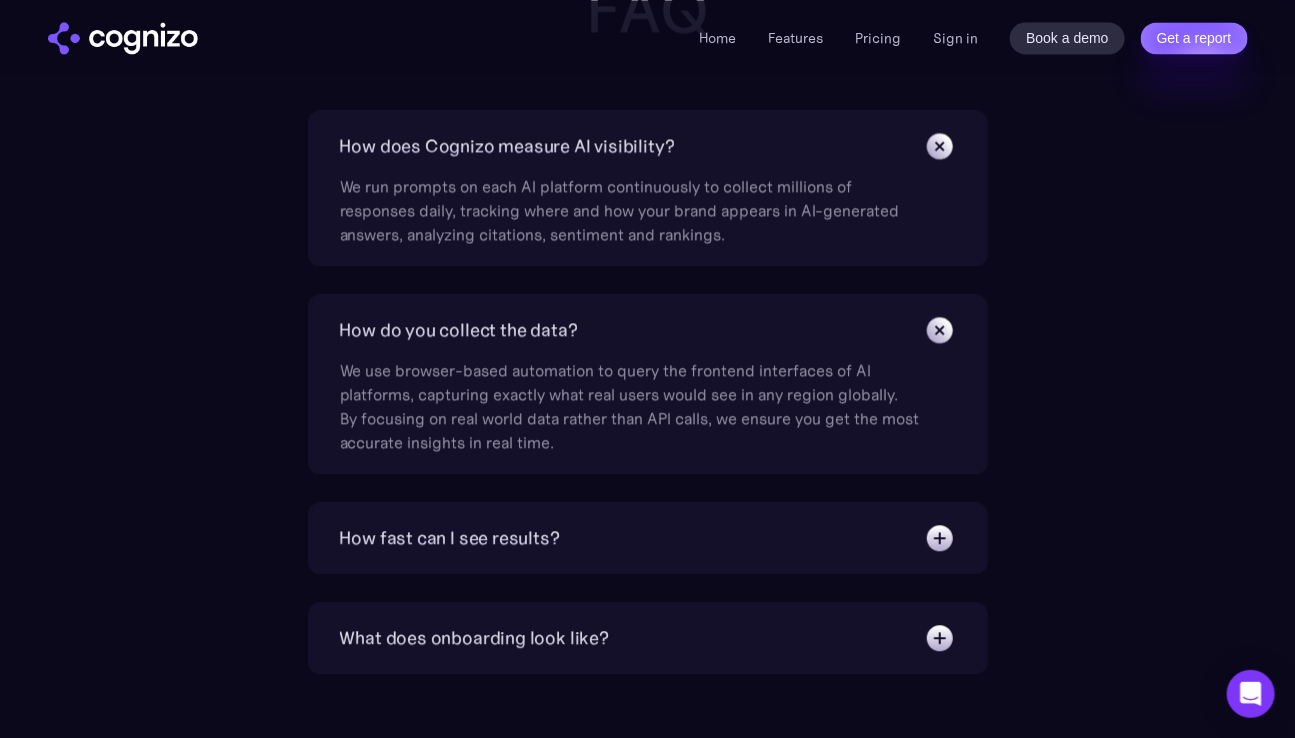 scroll, scrollTop: 4474, scrollLeft: 0, axis: vertical 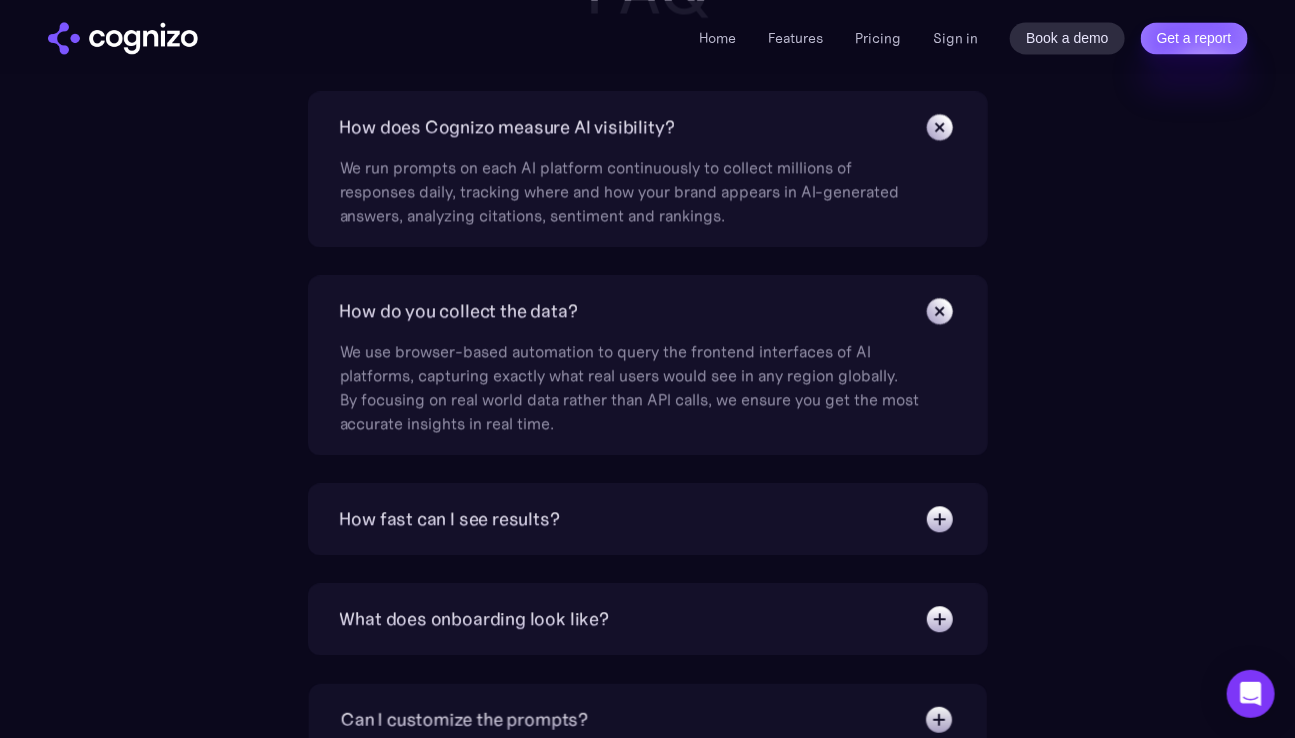 click on "How fast can I see results?" at bounding box center [648, 519] 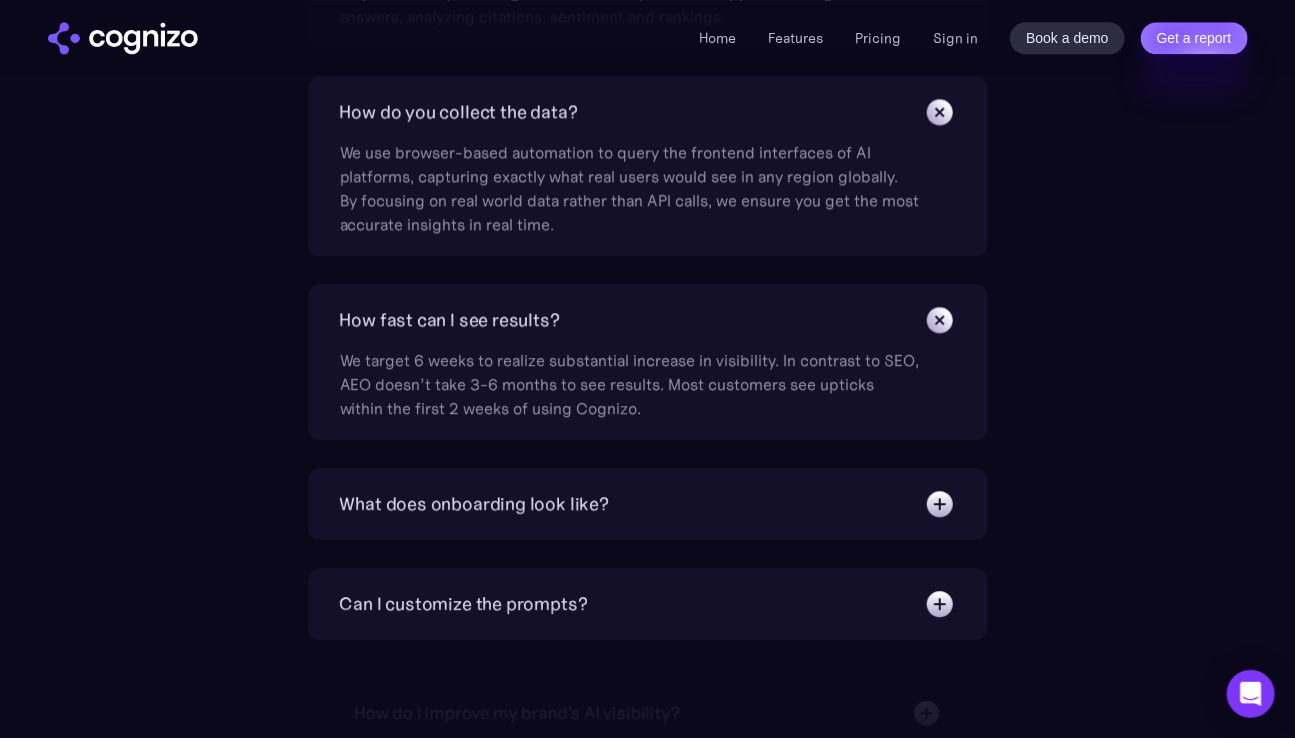 scroll, scrollTop: 4689, scrollLeft: 0, axis: vertical 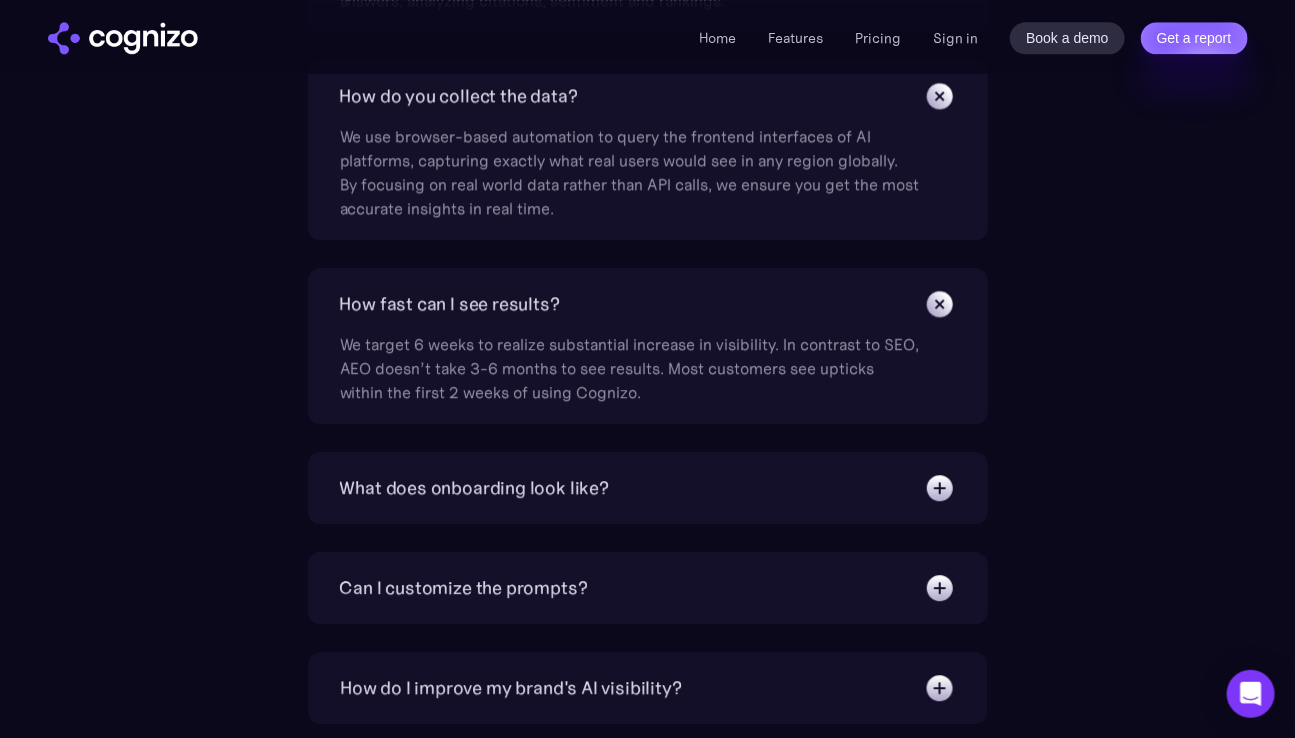 click on "What does onboarding look like?" at bounding box center [474, 488] 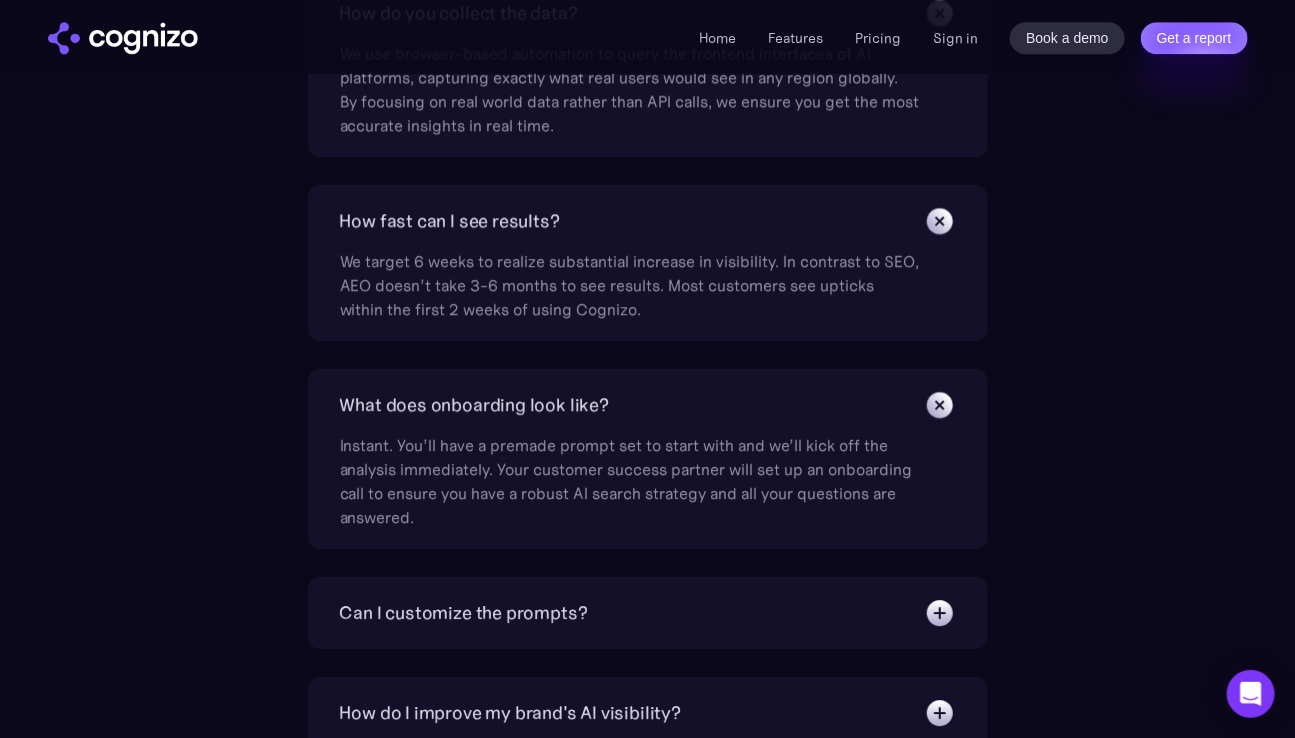 scroll, scrollTop: 4906, scrollLeft: 0, axis: vertical 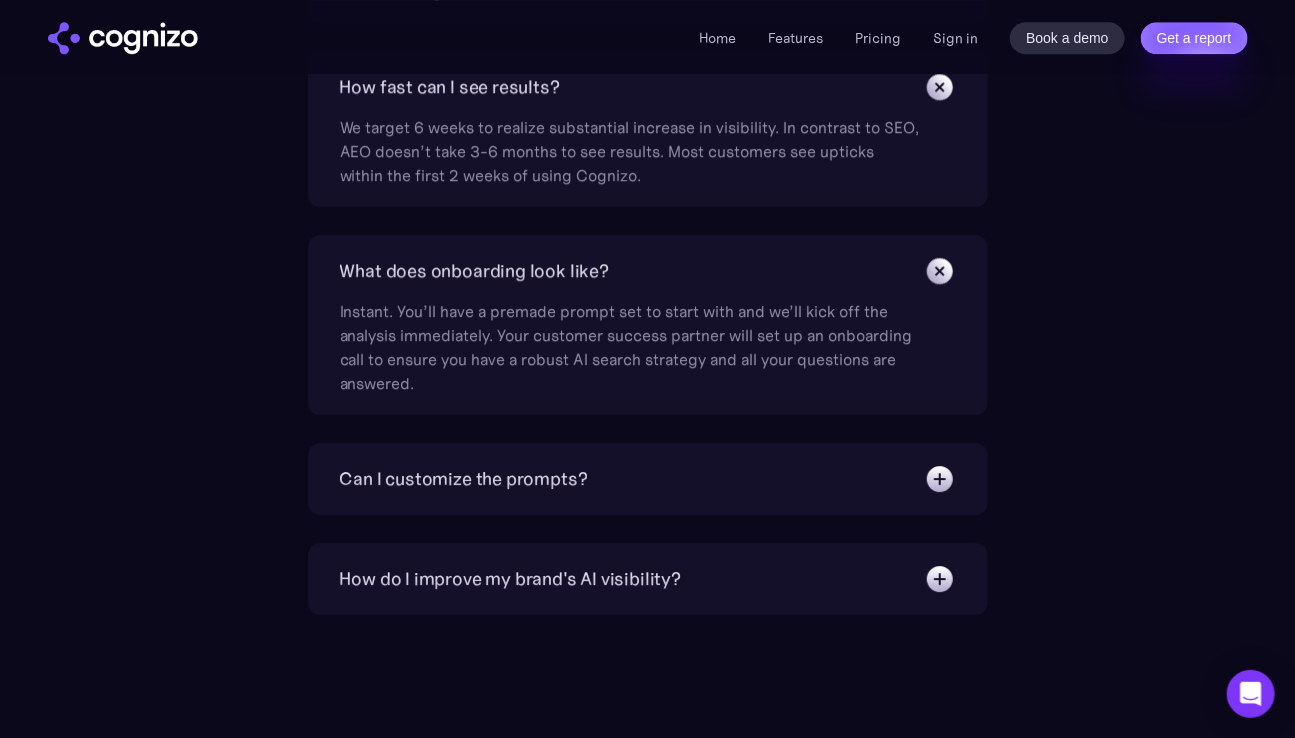 click on "Can I customize the prompts?" at bounding box center (464, 479) 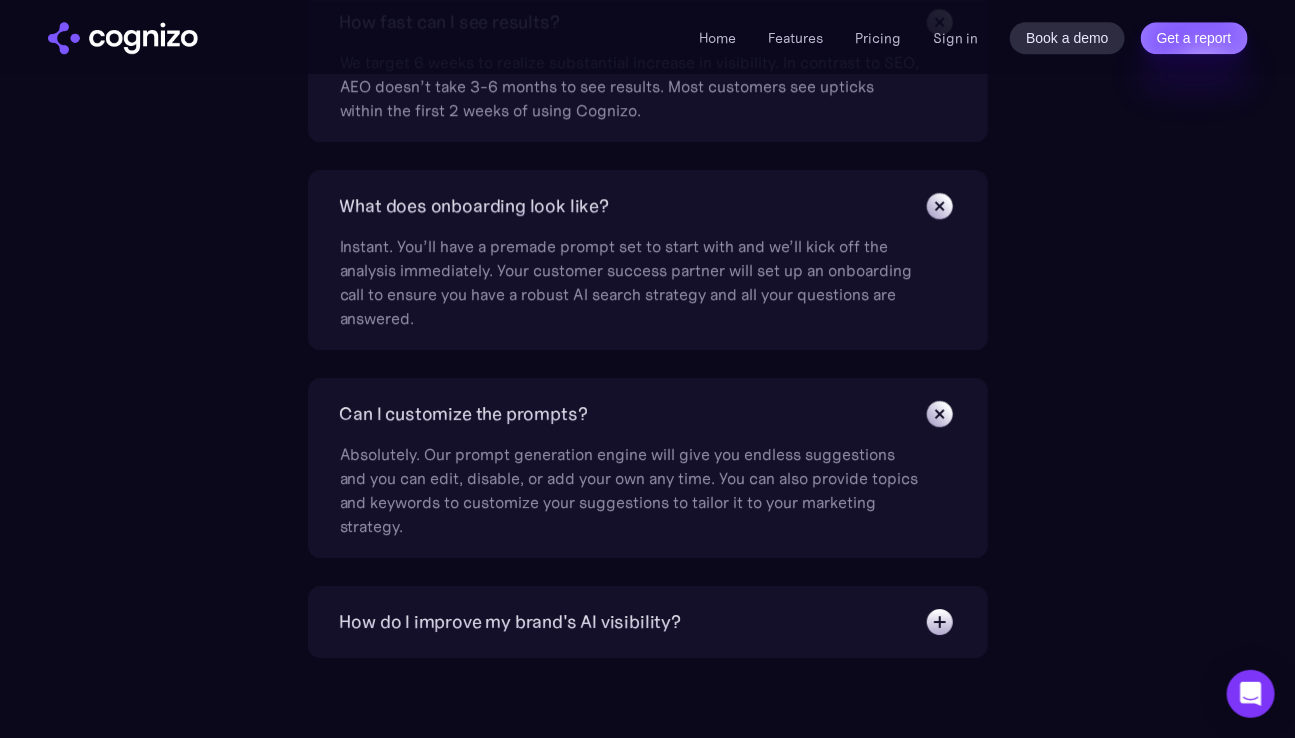 scroll, scrollTop: 5026, scrollLeft: 0, axis: vertical 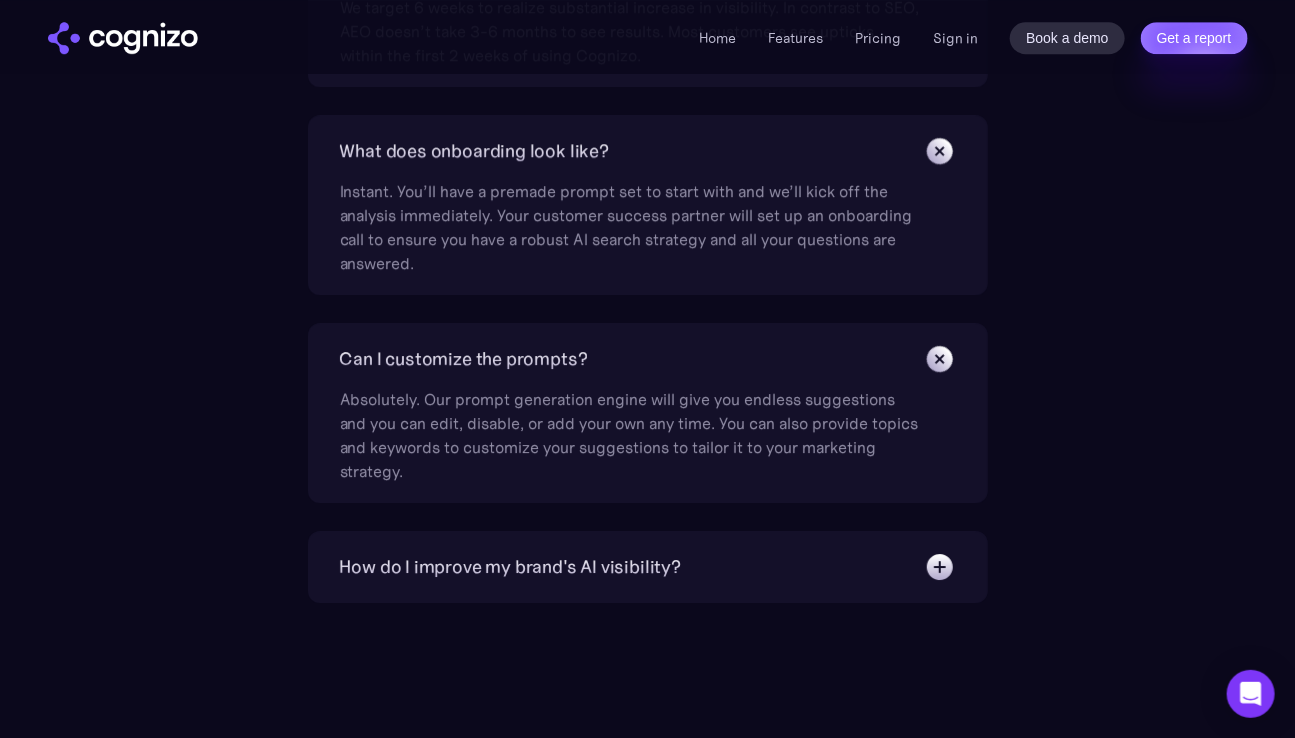 click on "How do I improve my brand's AI visibility?" at bounding box center (510, 567) 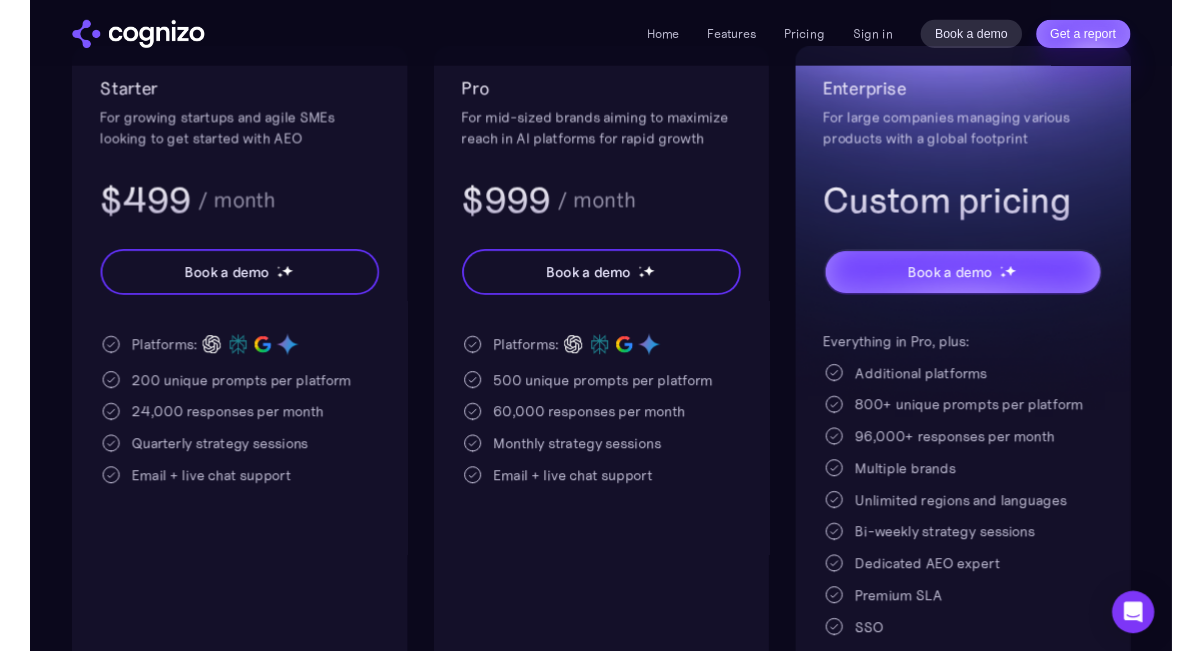 scroll, scrollTop: 423, scrollLeft: 0, axis: vertical 